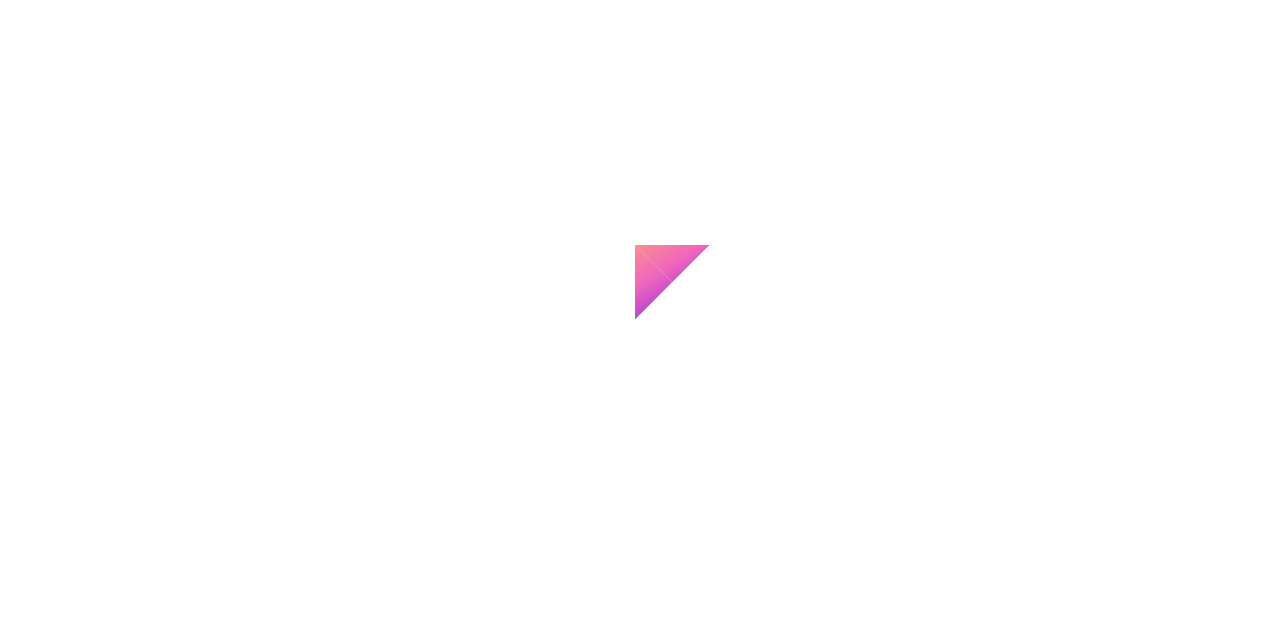 scroll, scrollTop: 0, scrollLeft: 0, axis: both 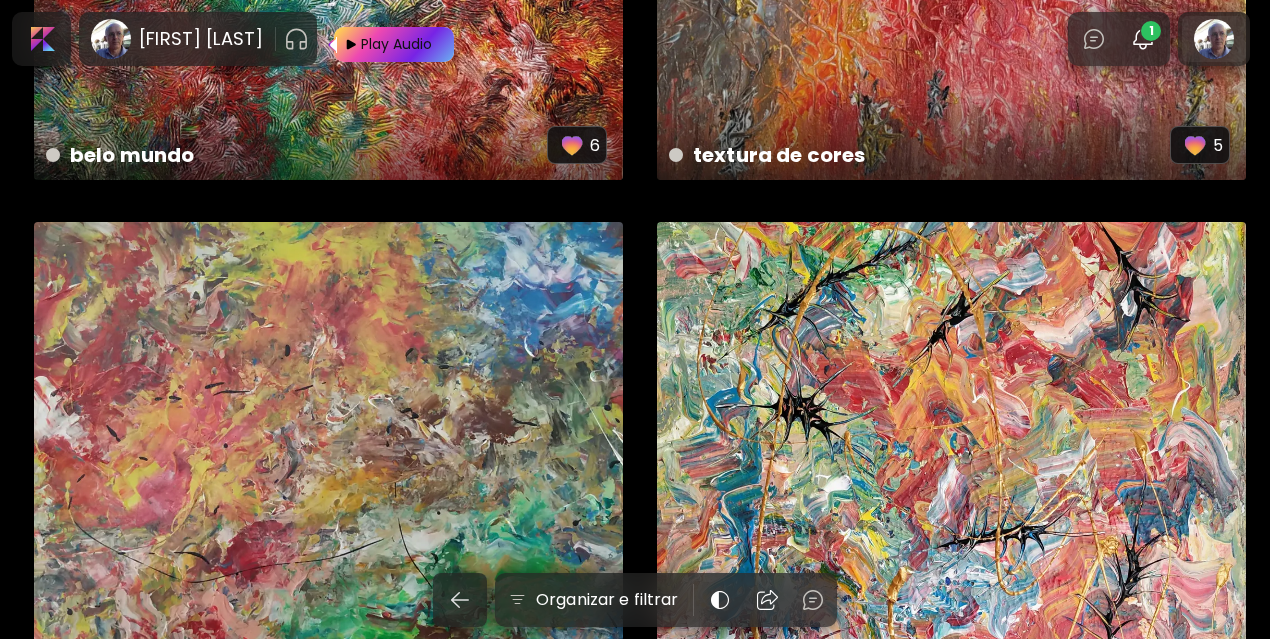 click at bounding box center (1214, 39) 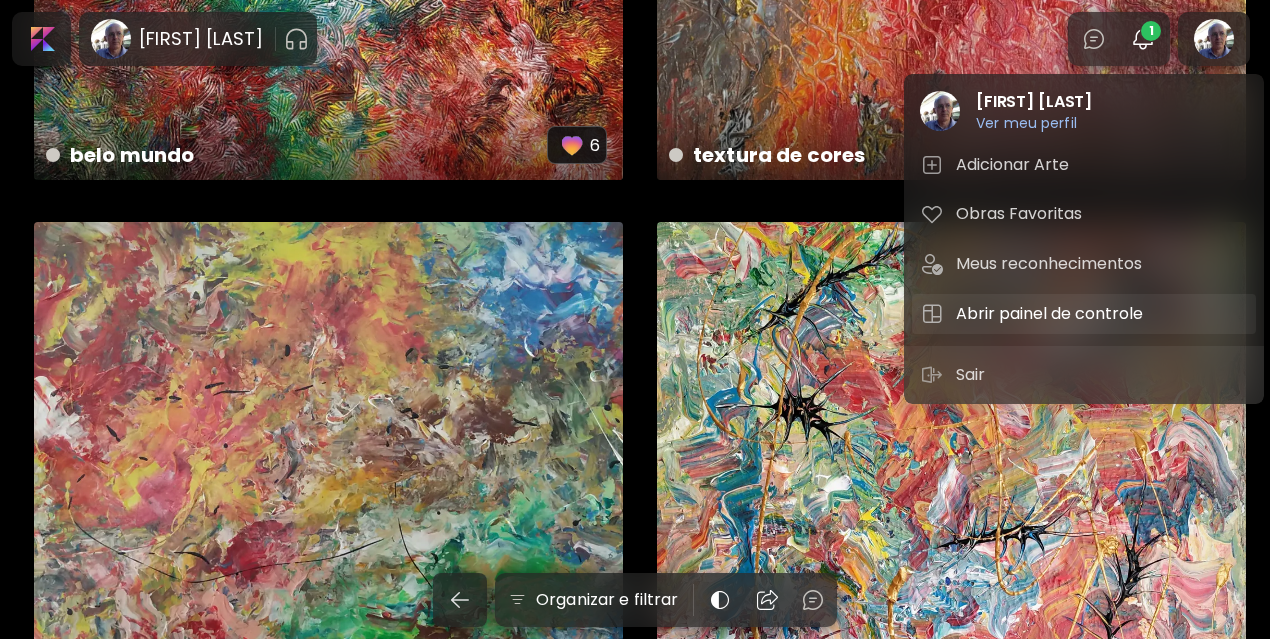 click on "Abrir painel de controle" at bounding box center (1052, 314) 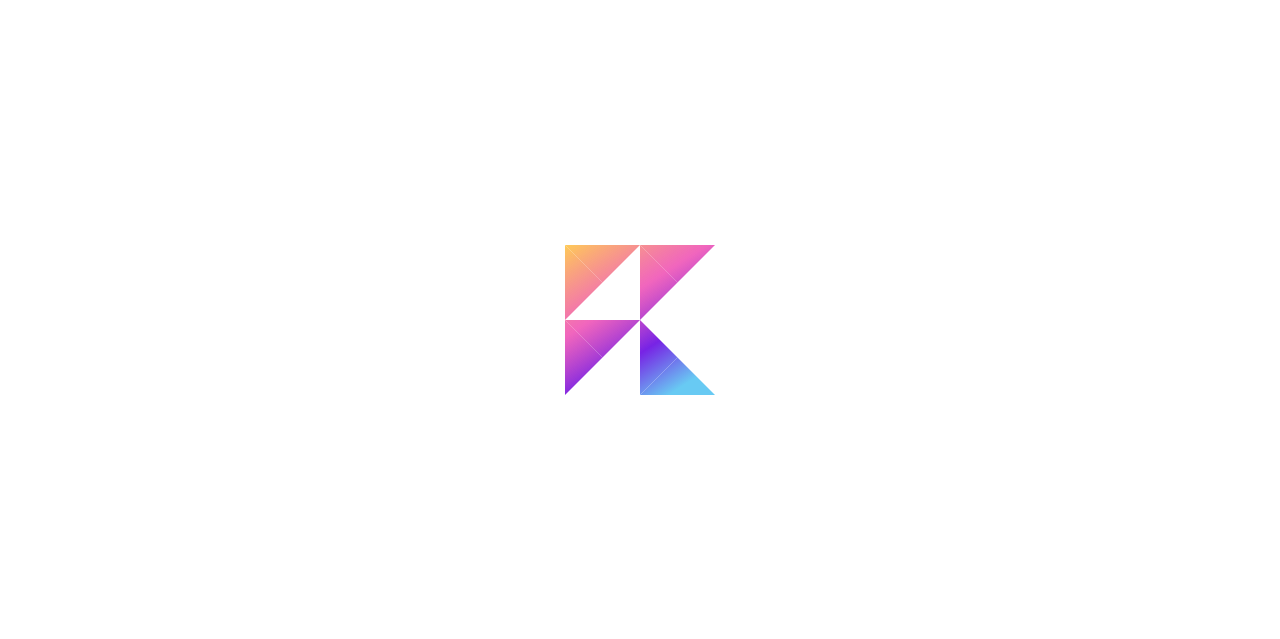 scroll, scrollTop: 0, scrollLeft: 0, axis: both 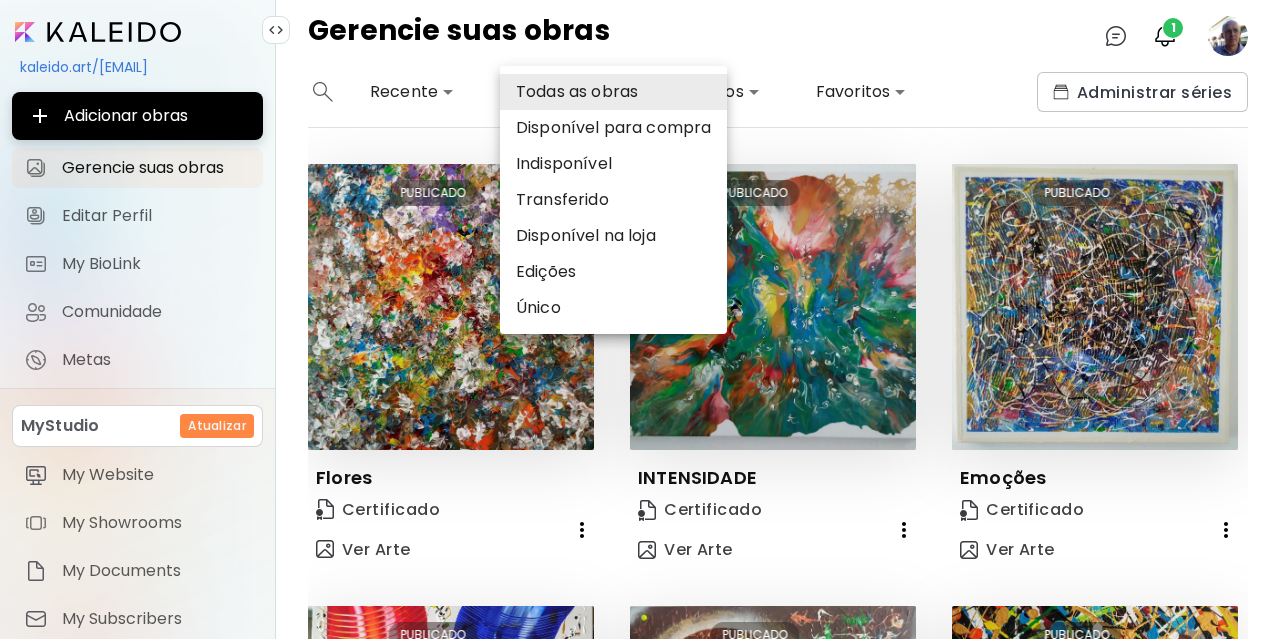 click on "**********" at bounding box center [640, 319] 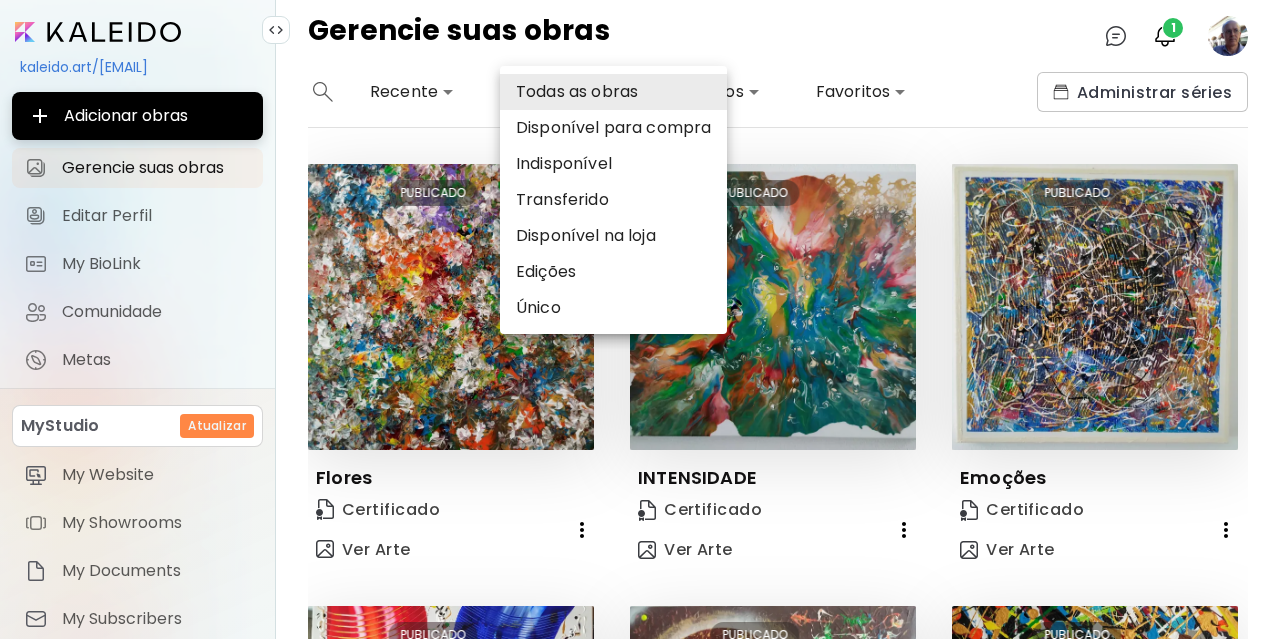 click on "Disponível para compra" at bounding box center (613, 128) 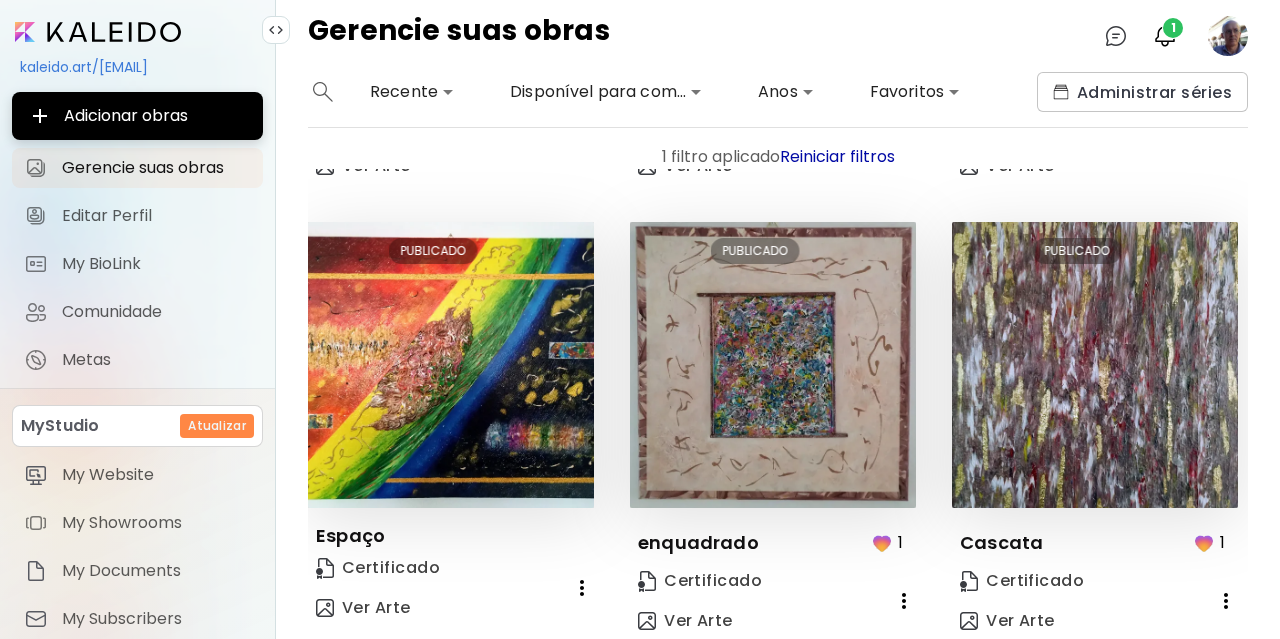 scroll, scrollTop: 1341, scrollLeft: 0, axis: vertical 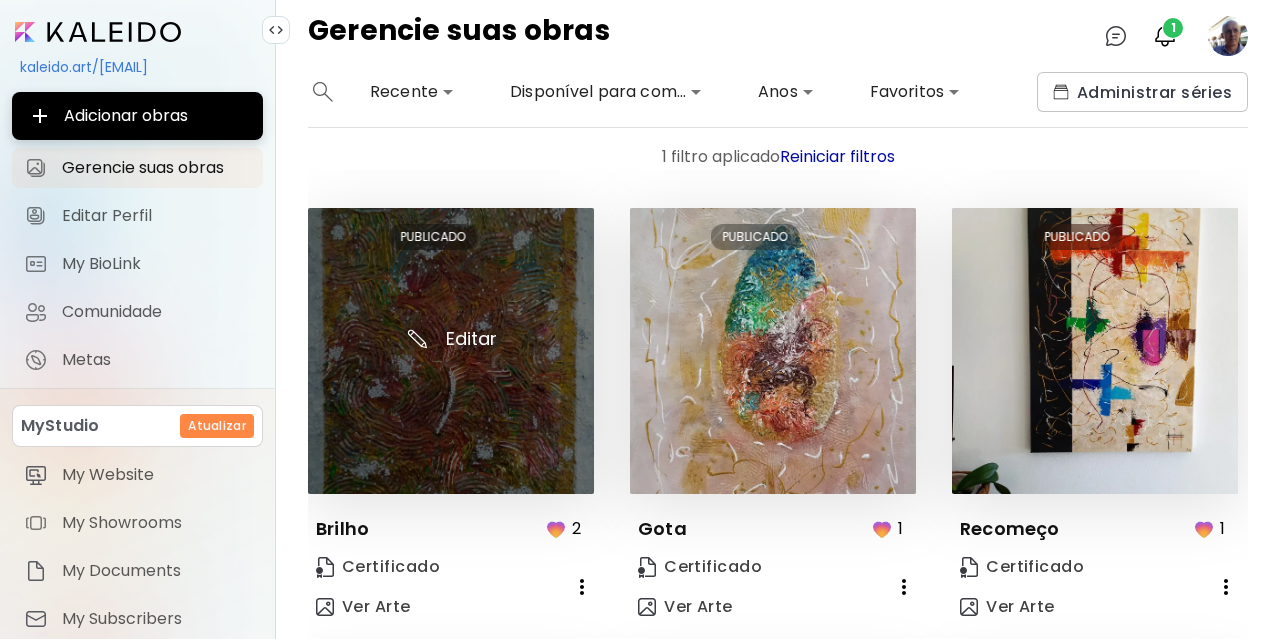 click at bounding box center (451, 351) 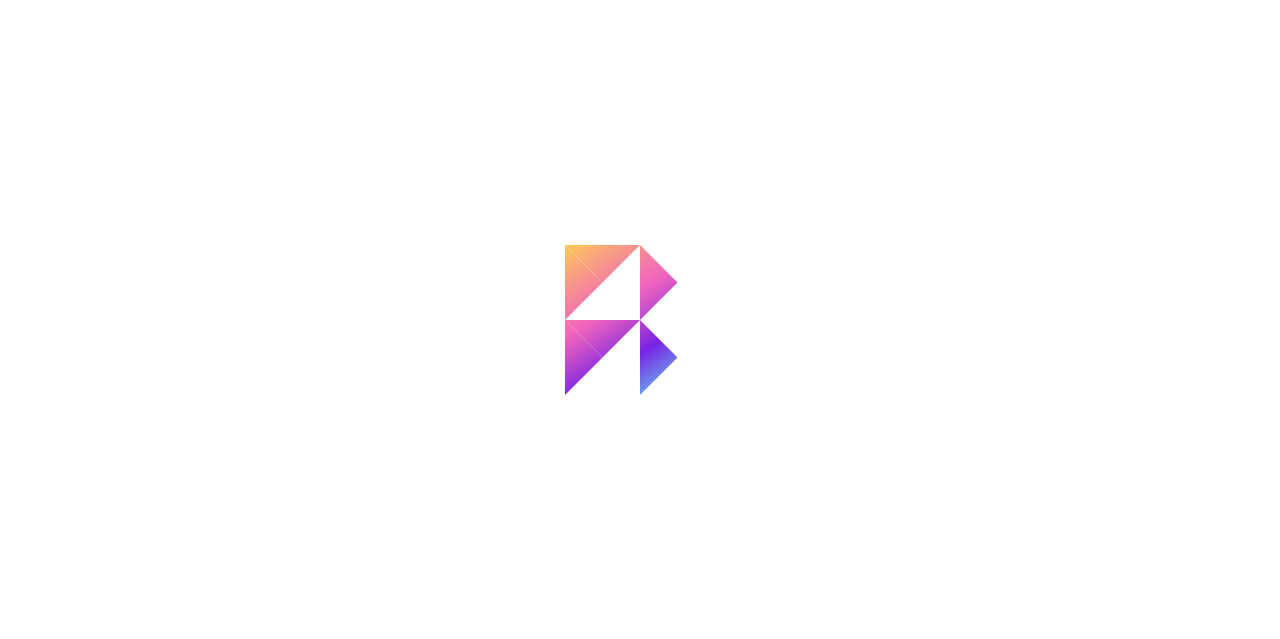 scroll, scrollTop: 0, scrollLeft: 0, axis: both 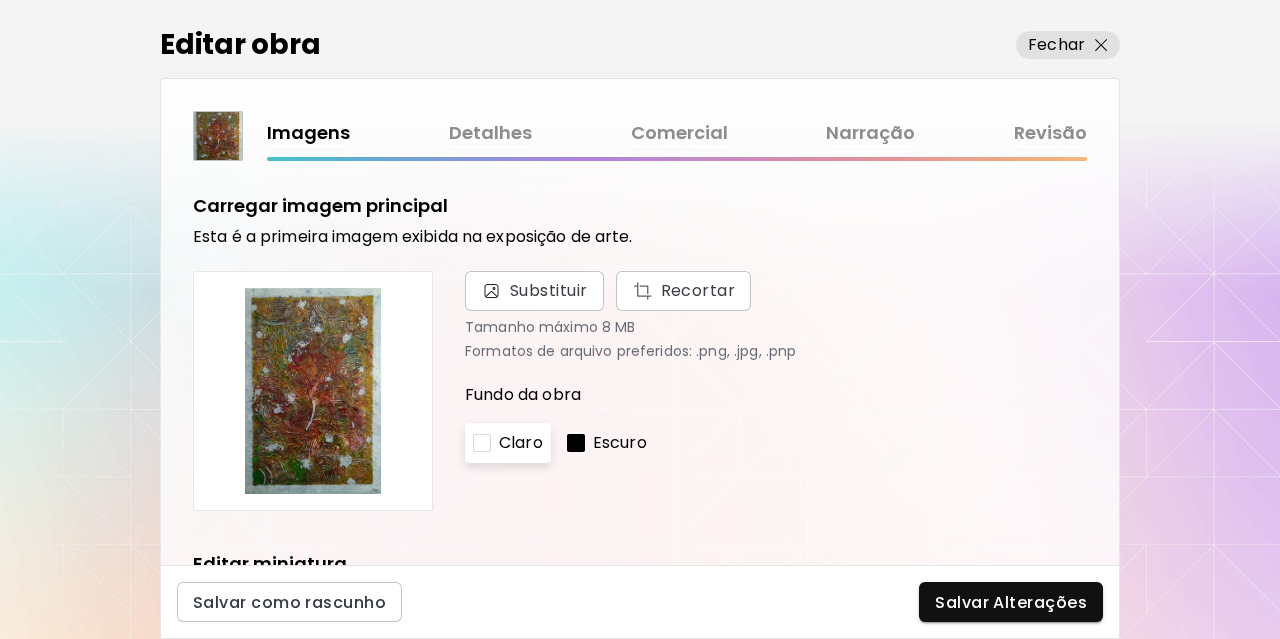 click on "Comercial" at bounding box center (679, 133) 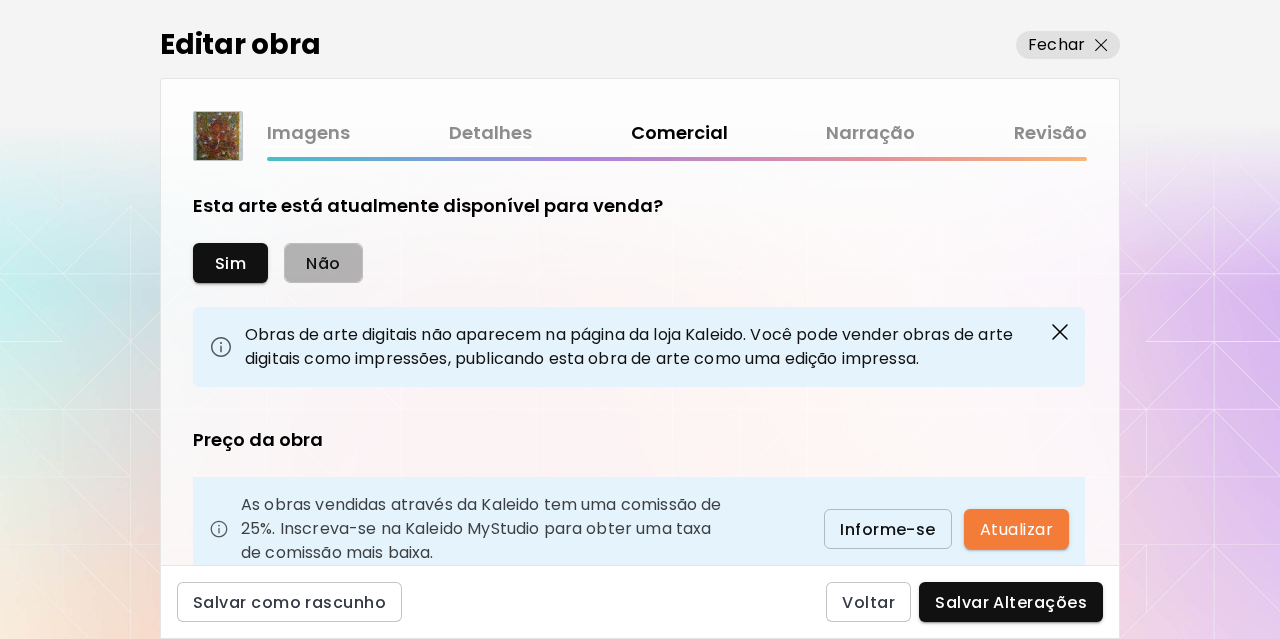 click on "Não" at bounding box center (323, 263) 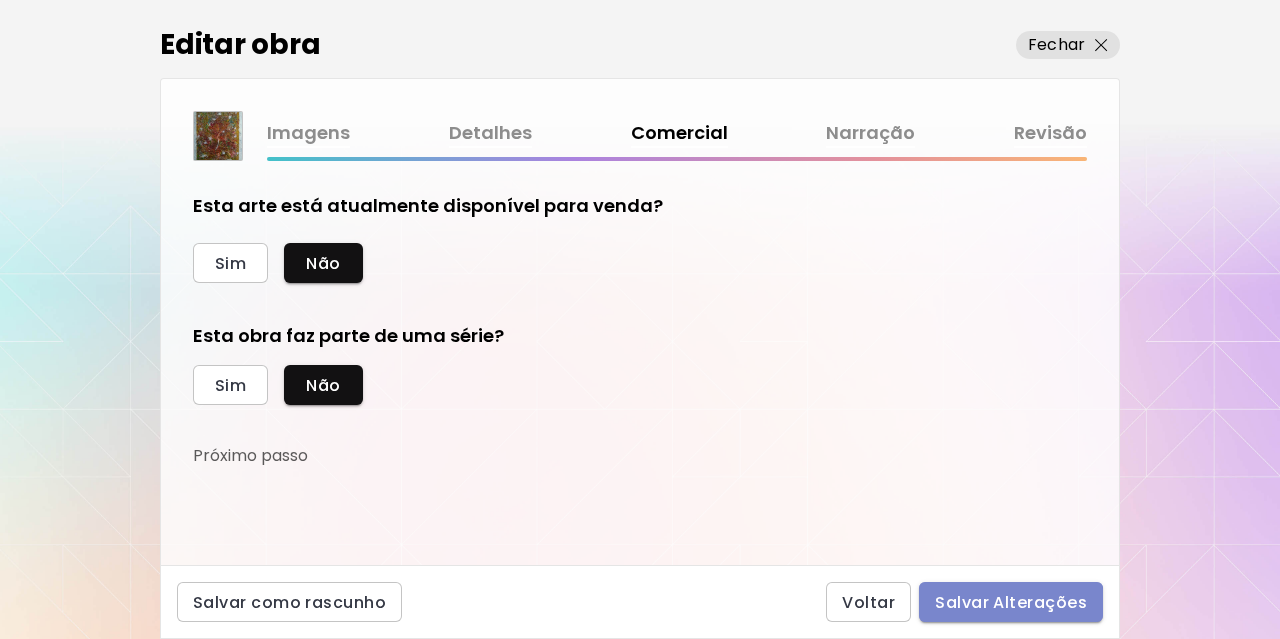 click on "Salvar Alterações" at bounding box center (1011, 602) 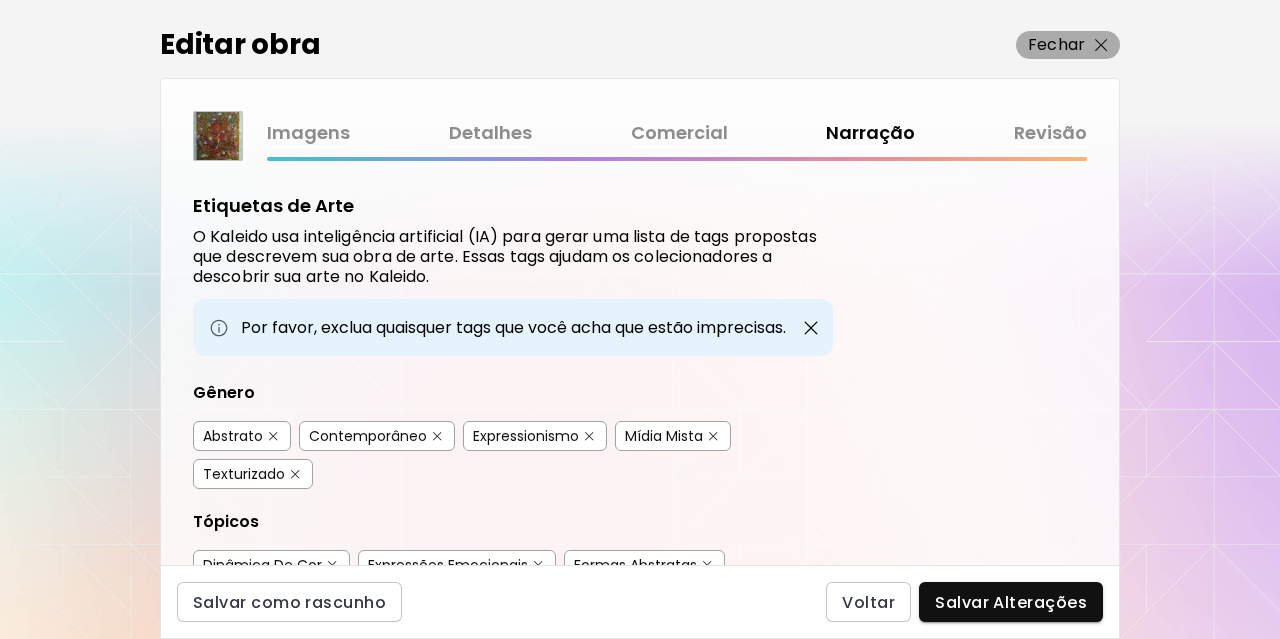 click at bounding box center (1101, 45) 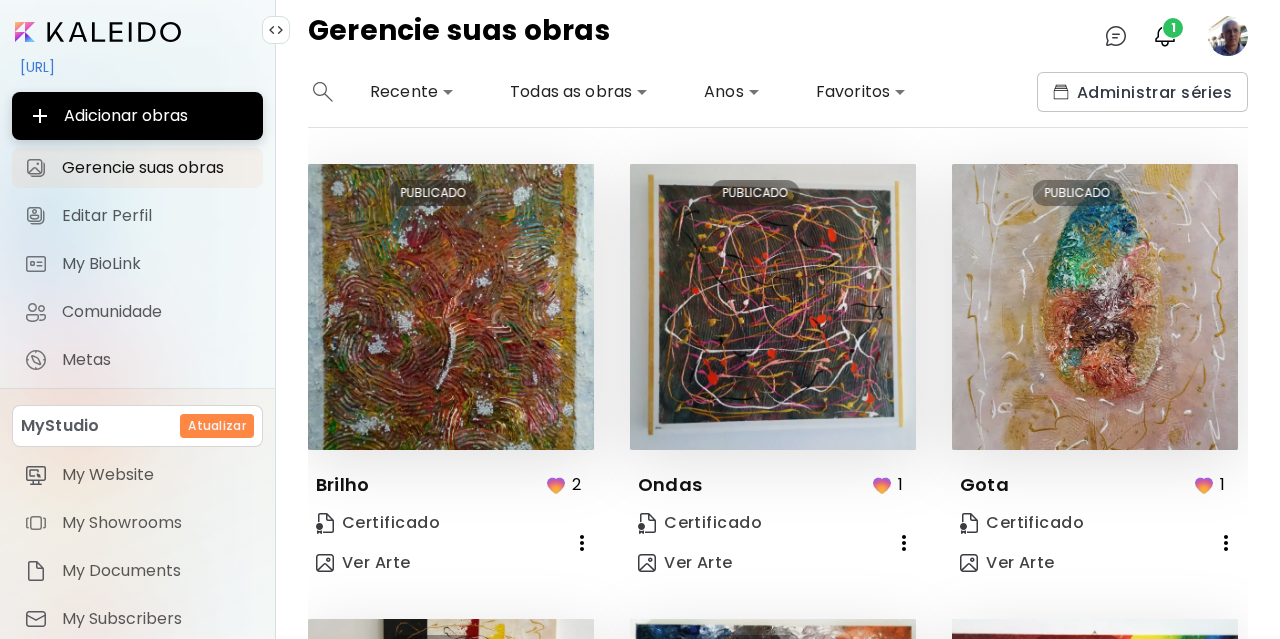 click on "**********" at bounding box center (640, 319) 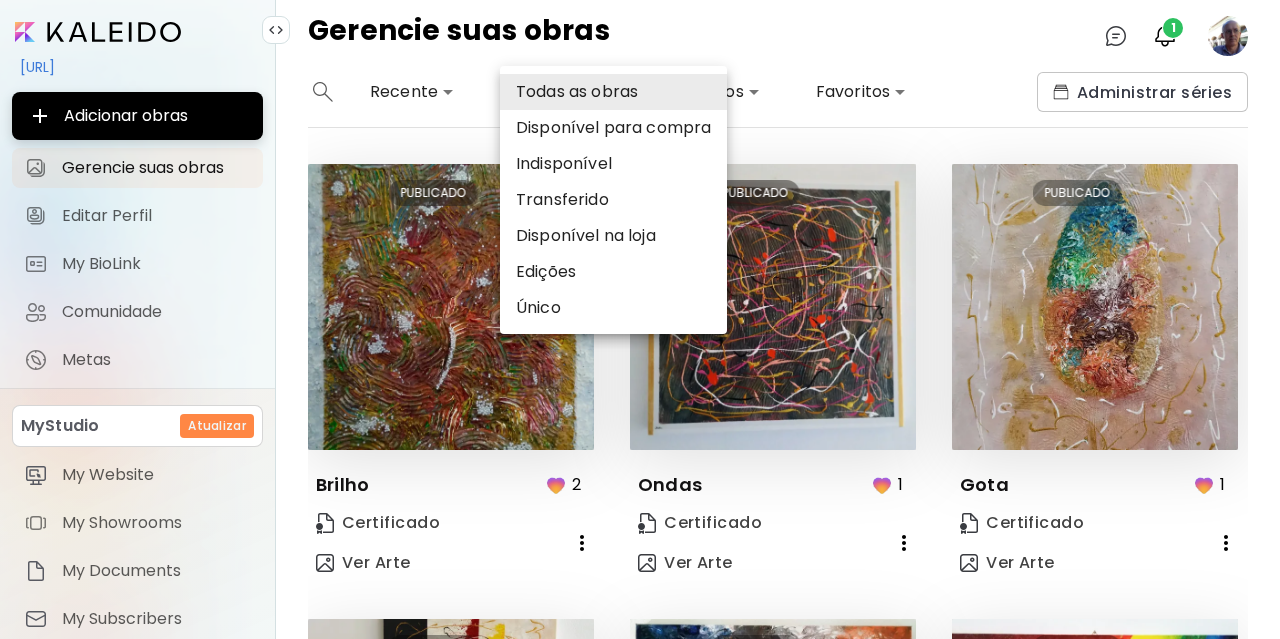 click on "**********" at bounding box center [640, 319] 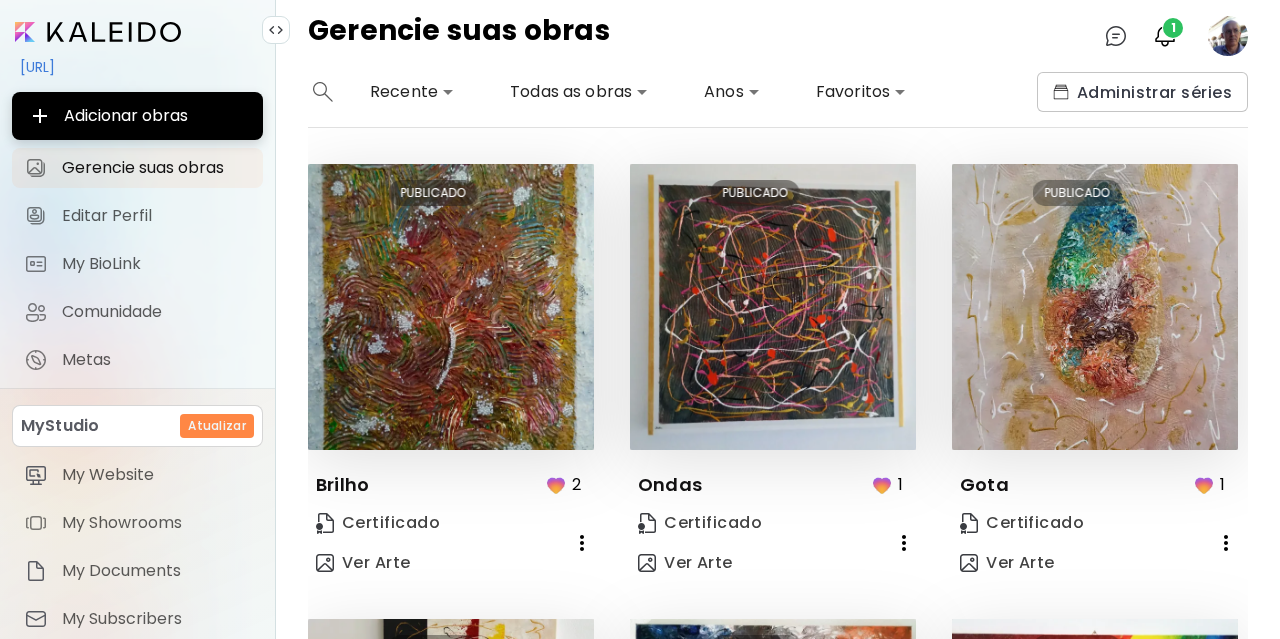click on "**********" at bounding box center [640, 319] 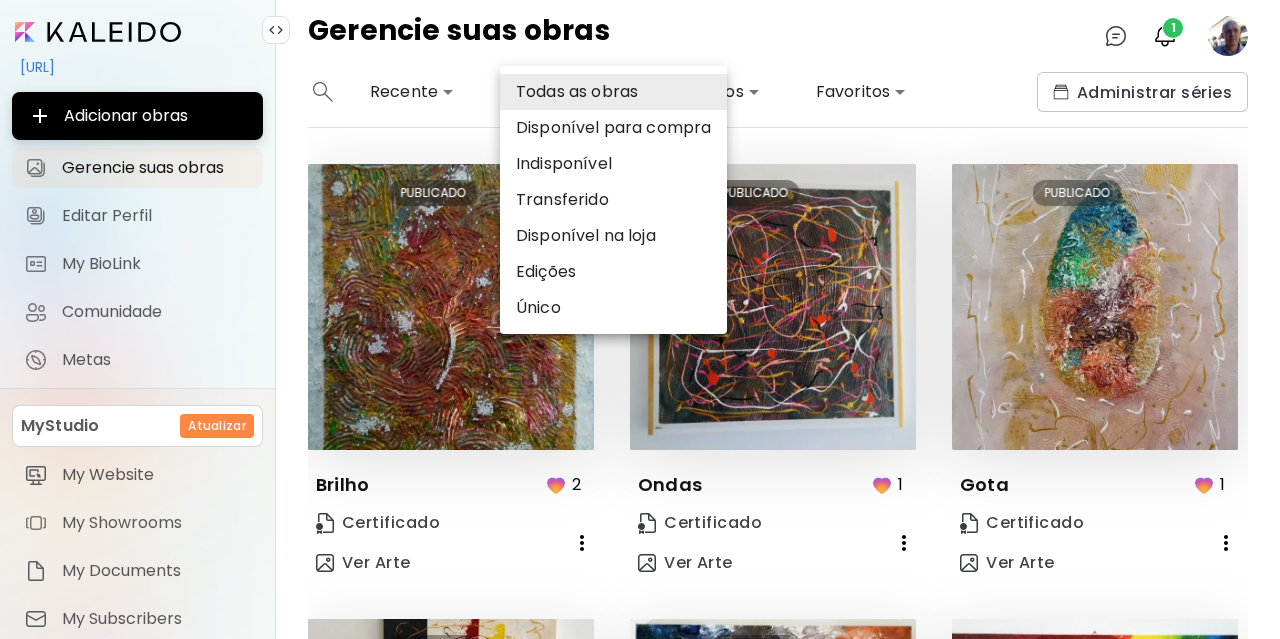 click on "Disponível para compra" at bounding box center [613, 128] 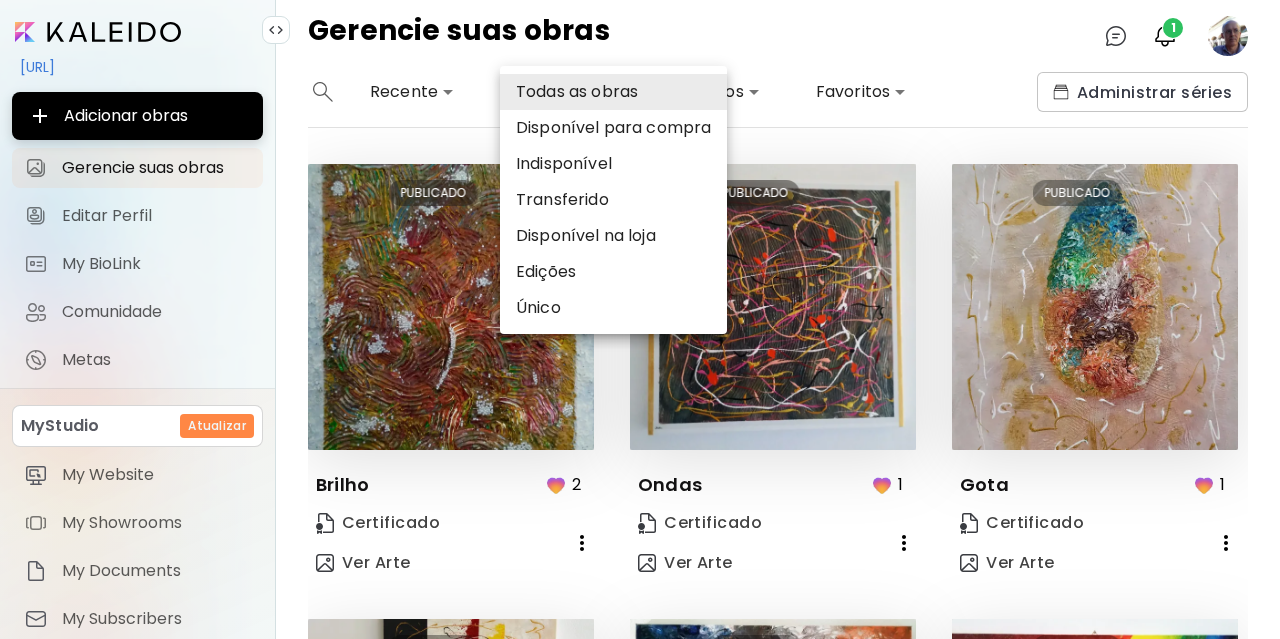 type on "*********" 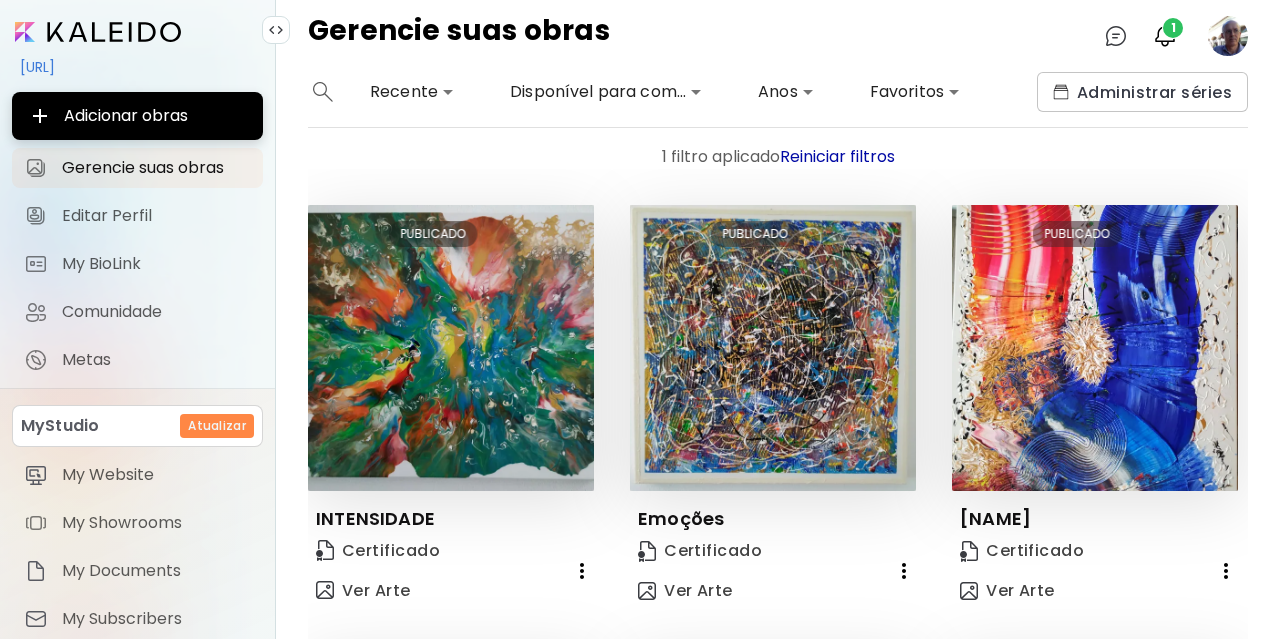 click on "**********" at bounding box center (778, 355) 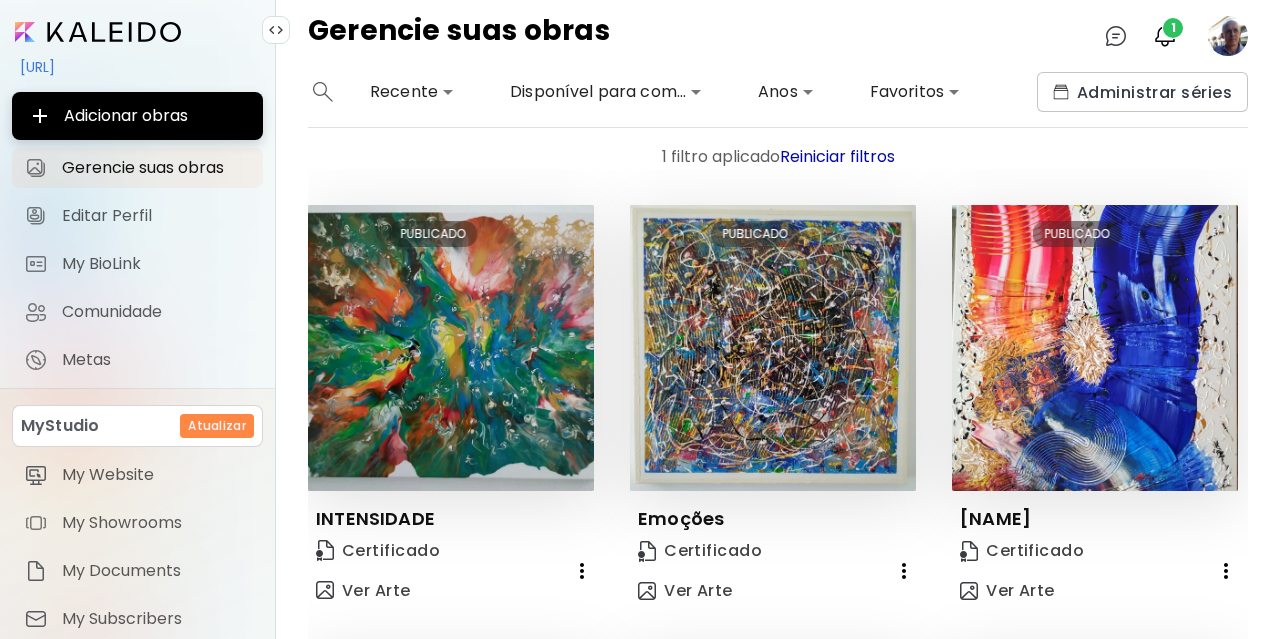click on "**********" at bounding box center (778, 355) 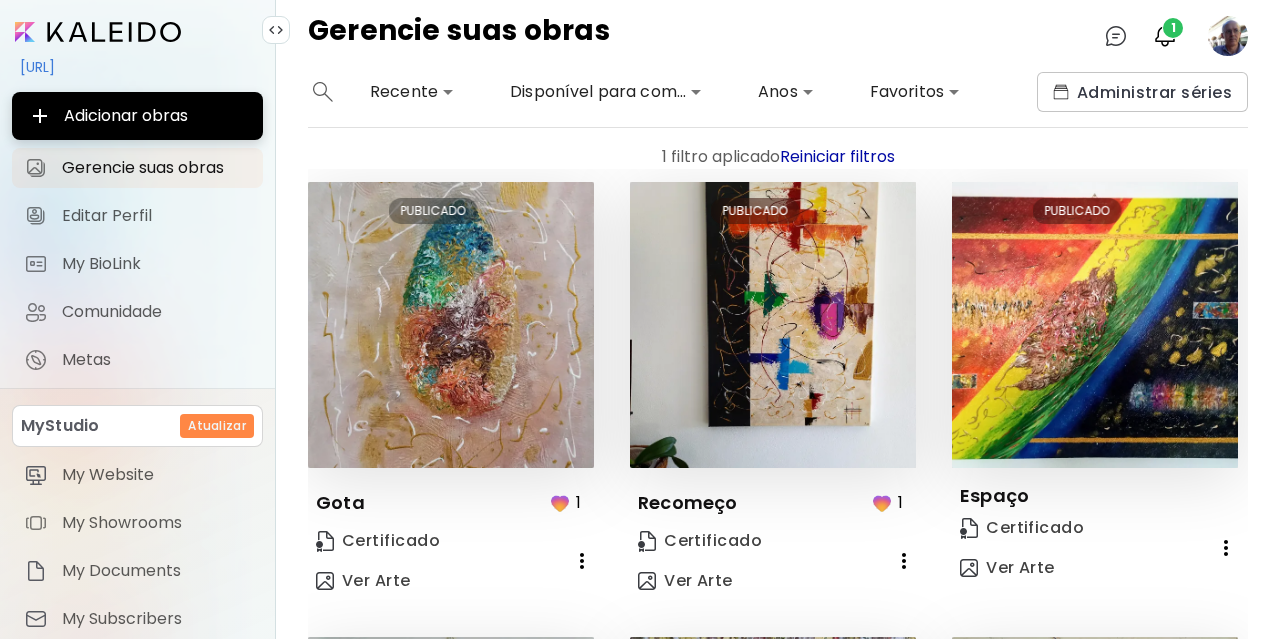 scroll, scrollTop: 1341, scrollLeft: 0, axis: vertical 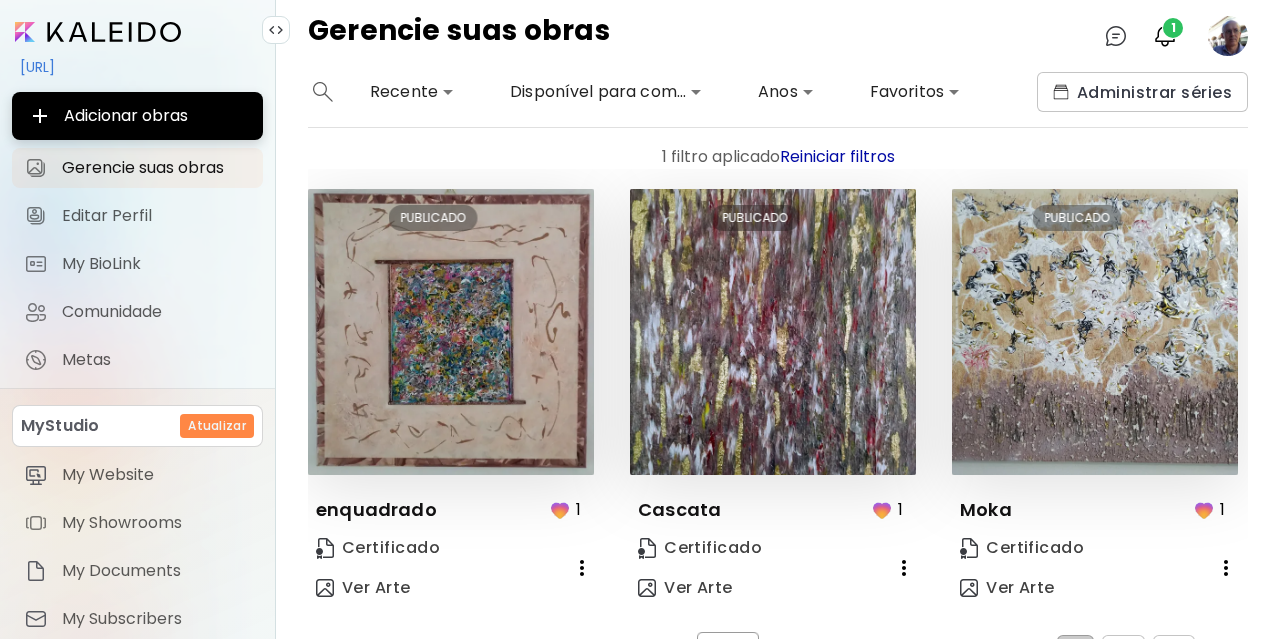 click on "**********" at bounding box center [778, 355] 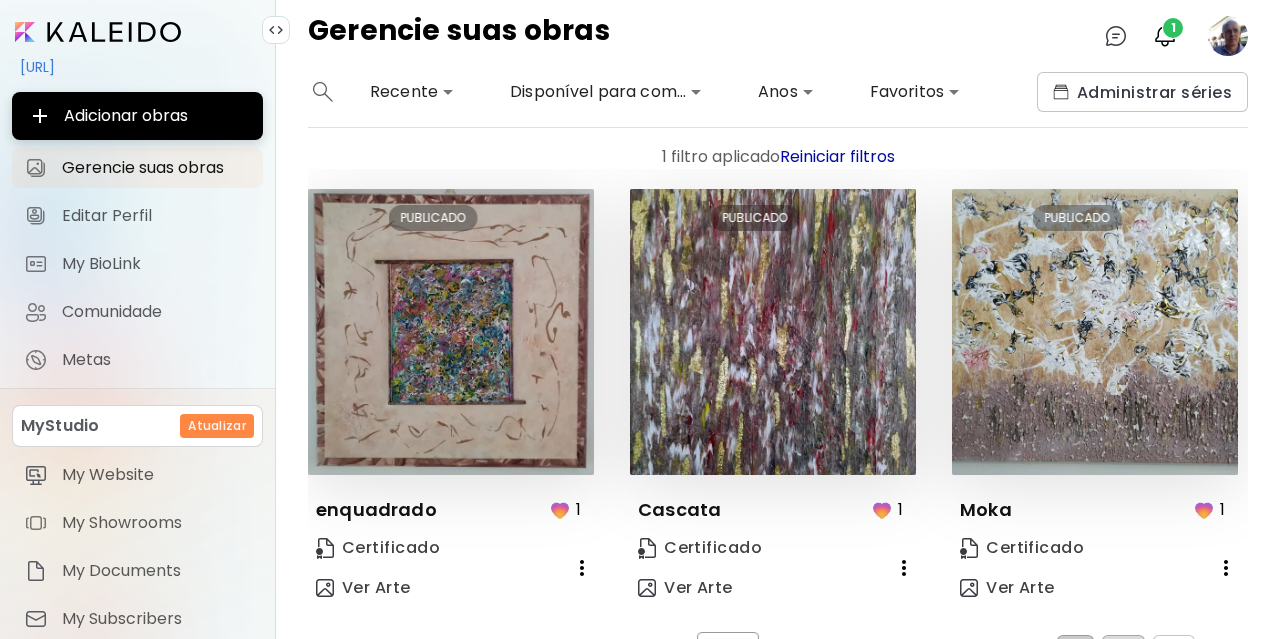 click on "2" at bounding box center (1123, 651) 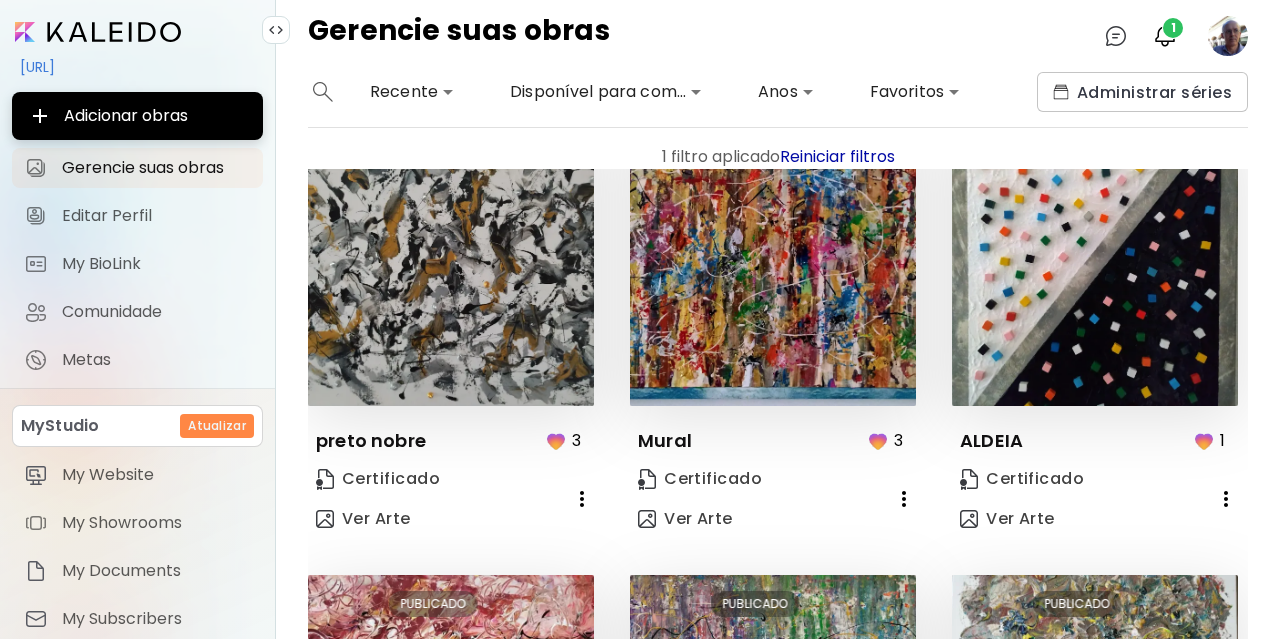 scroll, scrollTop: 57, scrollLeft: 0, axis: vertical 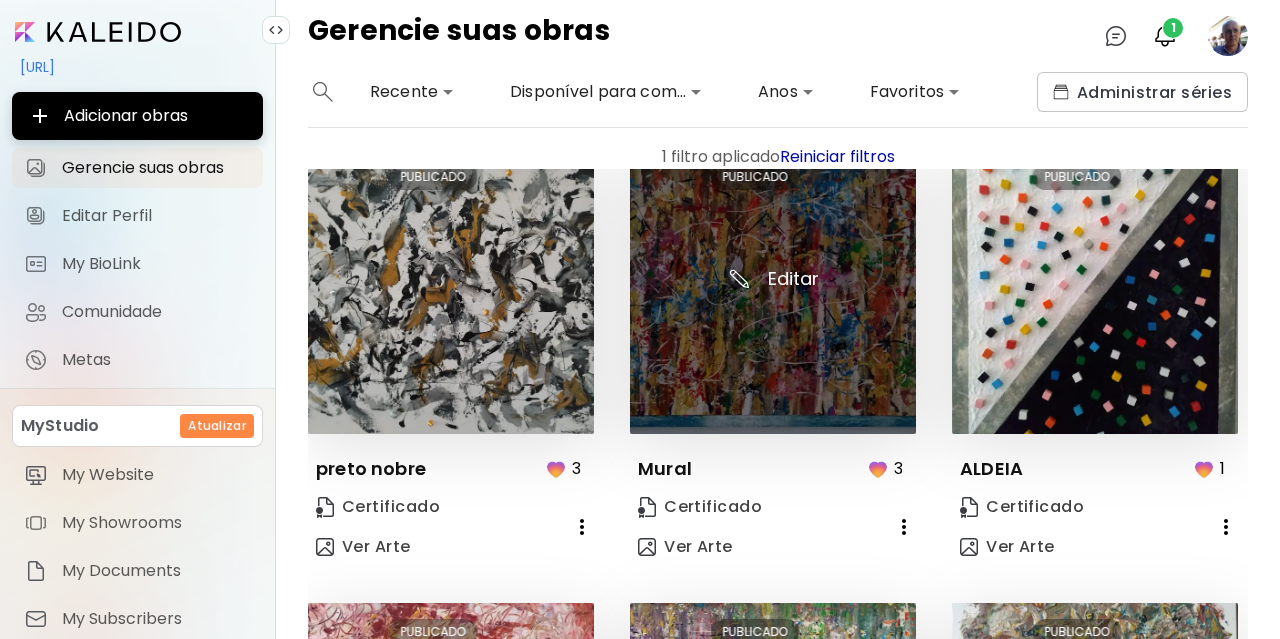 click at bounding box center (773, 291) 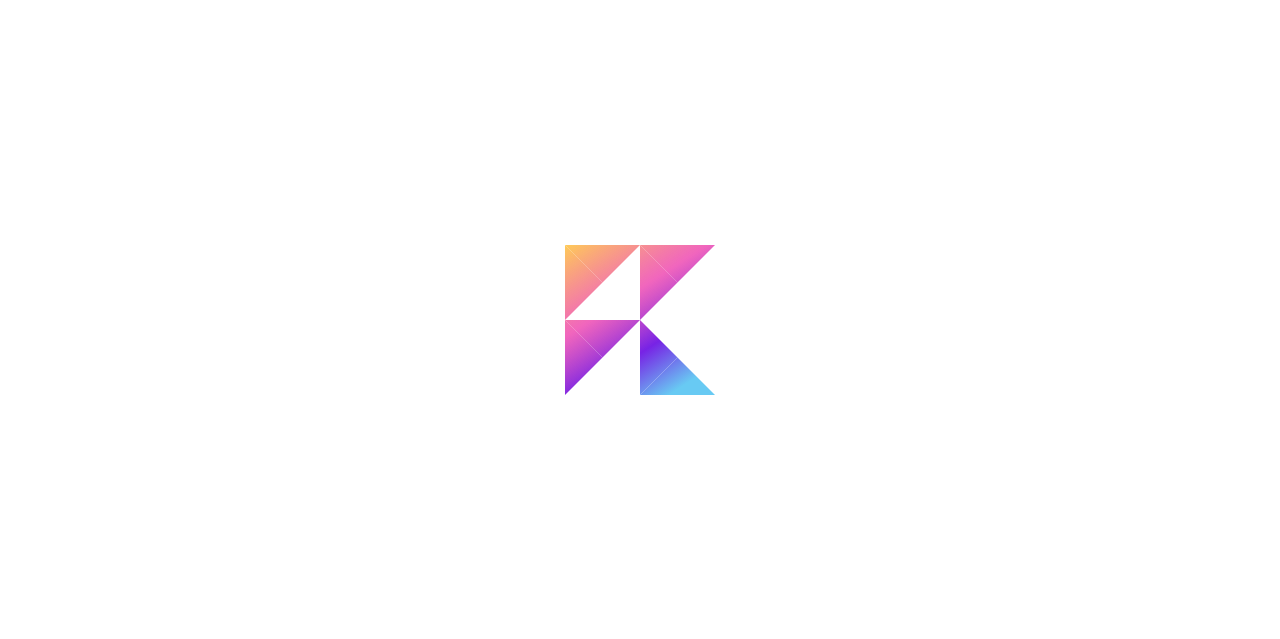 scroll, scrollTop: 0, scrollLeft: 0, axis: both 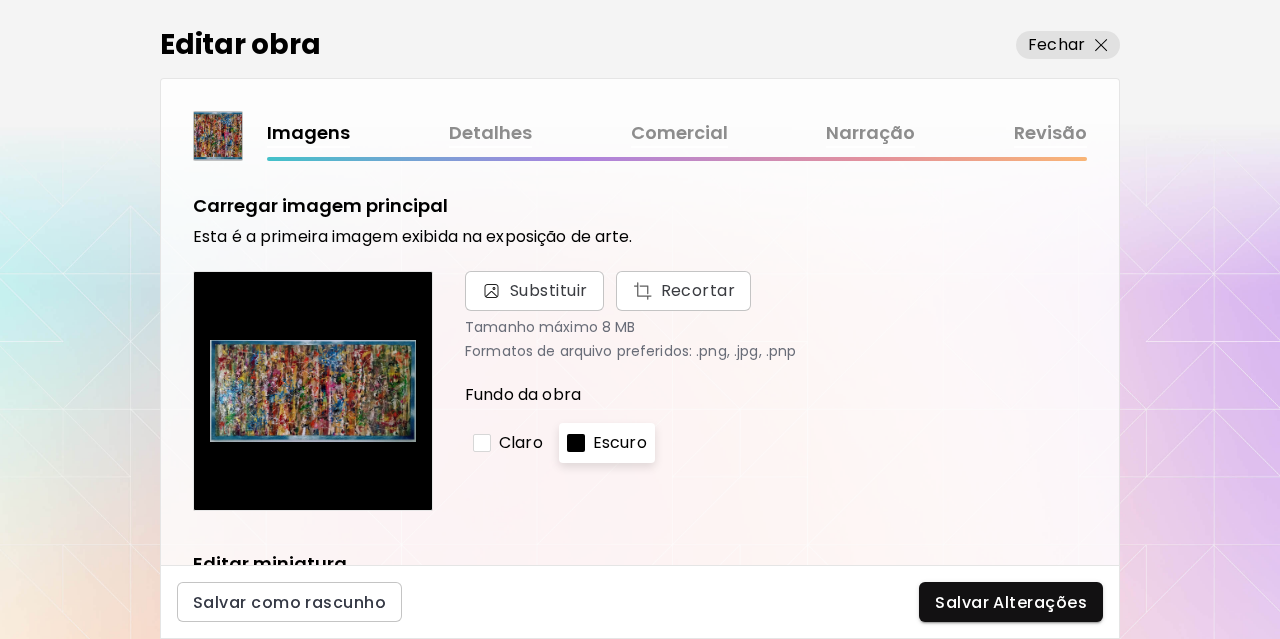 click on "Comercial" at bounding box center (679, 133) 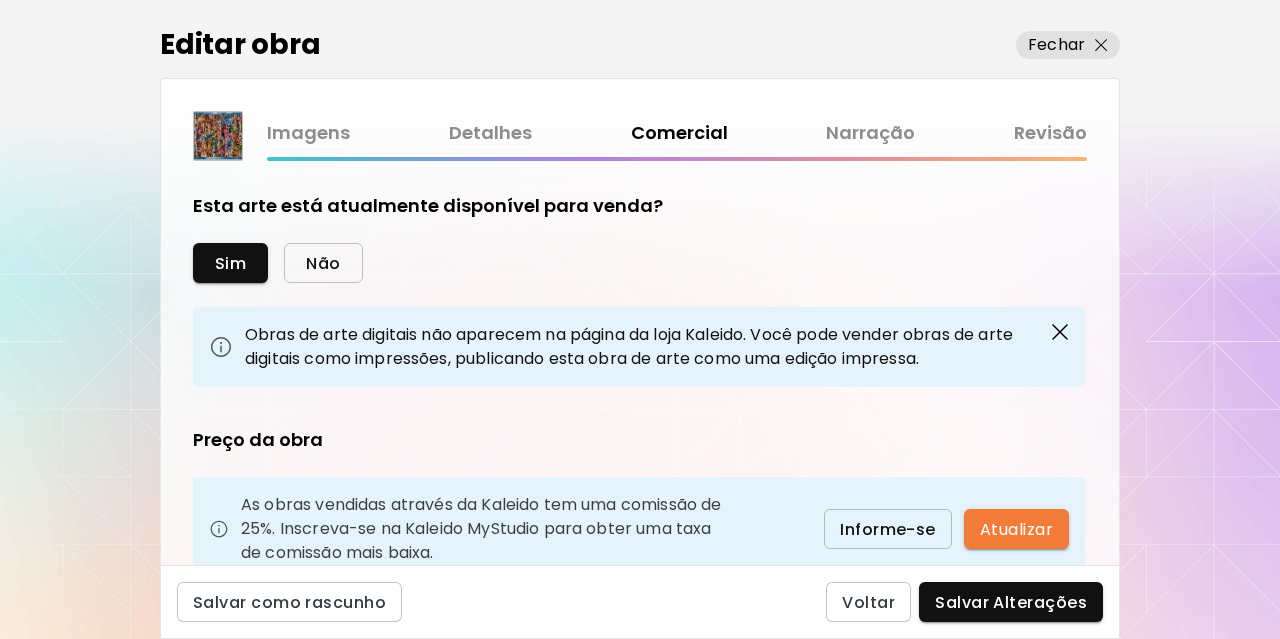 click on "Não" at bounding box center [323, 263] 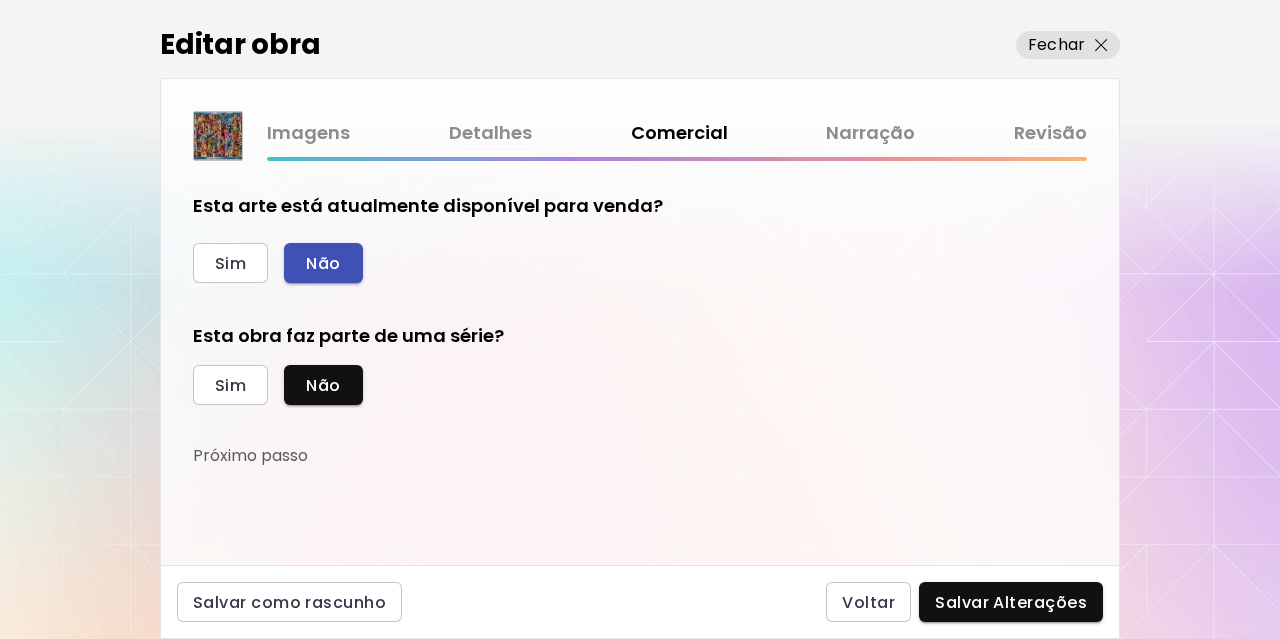click on "Não" at bounding box center (323, 263) 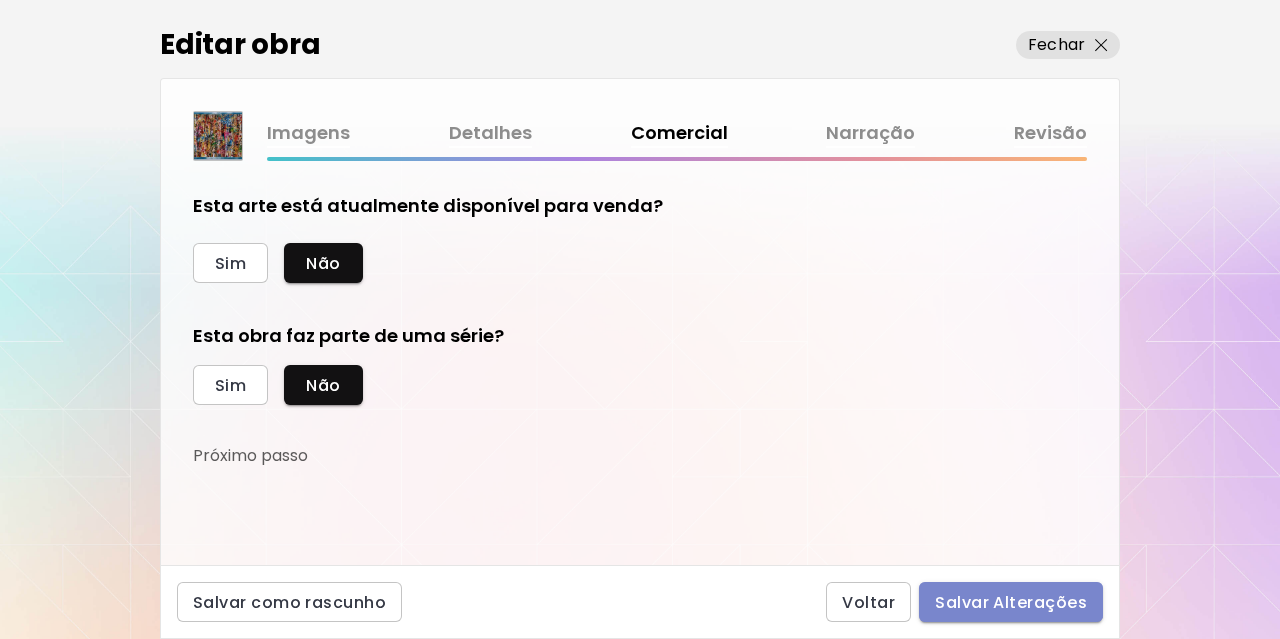 click on "Salvar Alterações" at bounding box center (1011, 602) 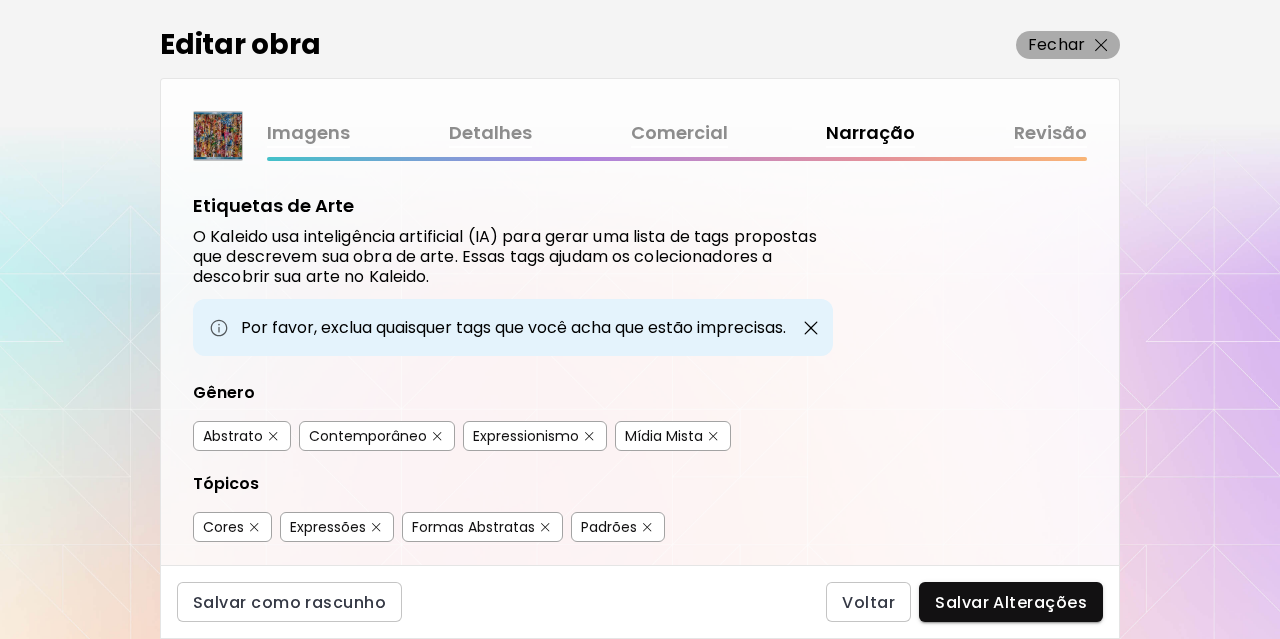 click on "Fechar" at bounding box center (1056, 45) 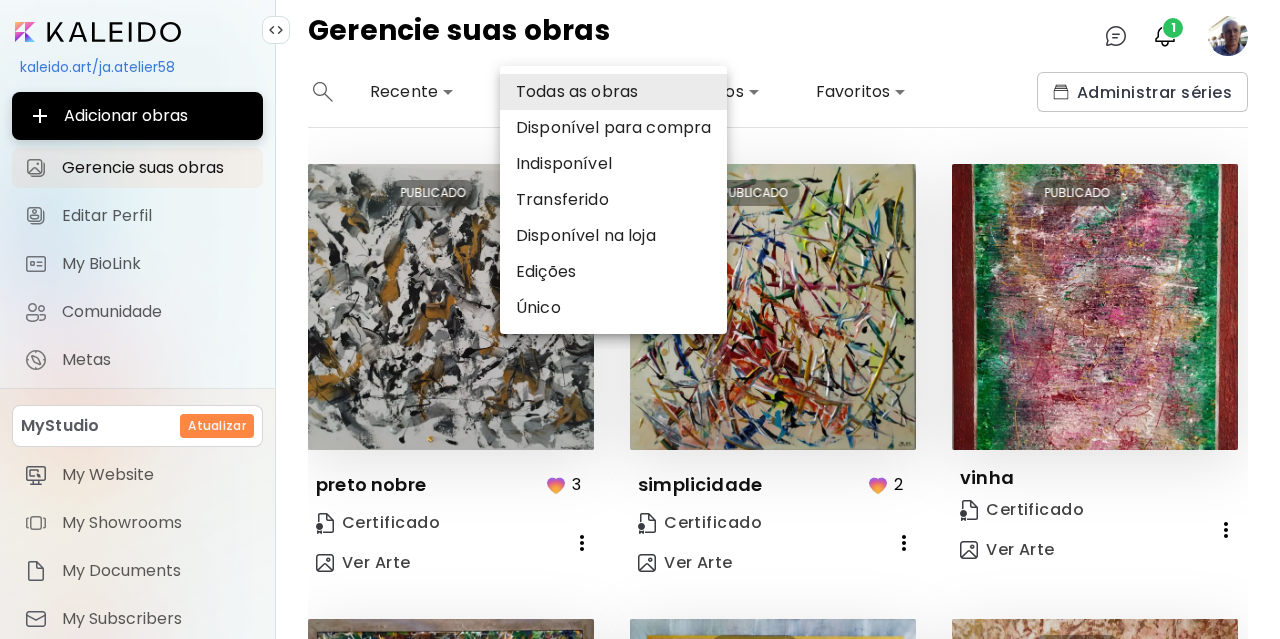 click on "**********" at bounding box center [640, 319] 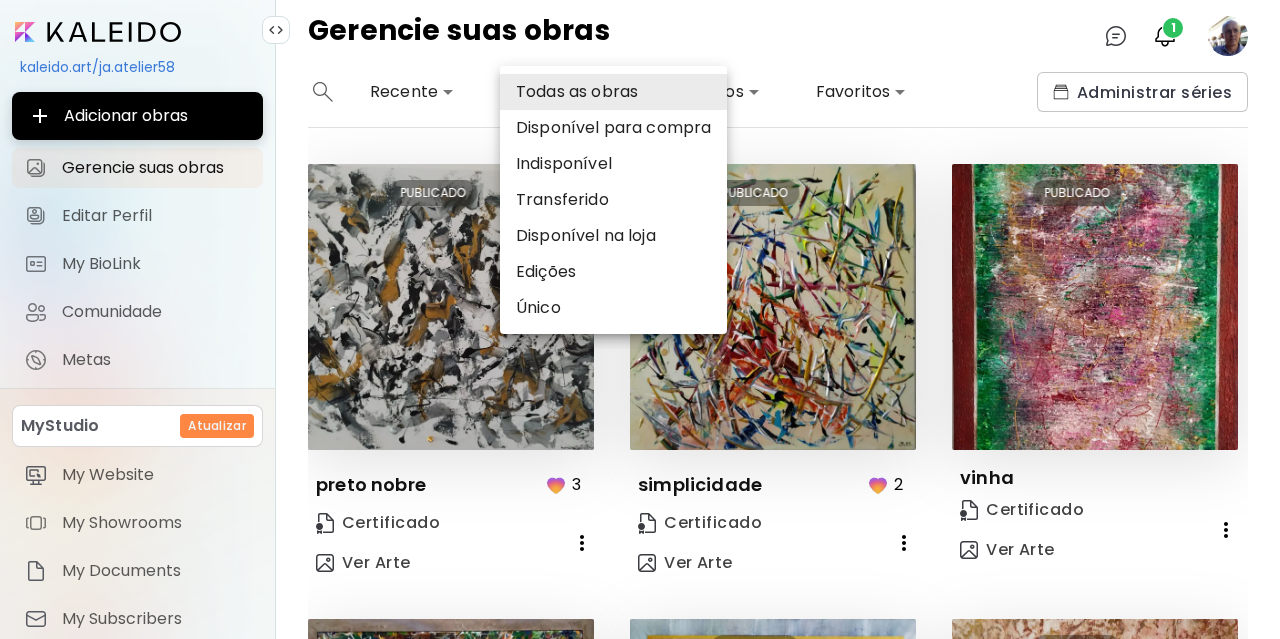type on "*********" 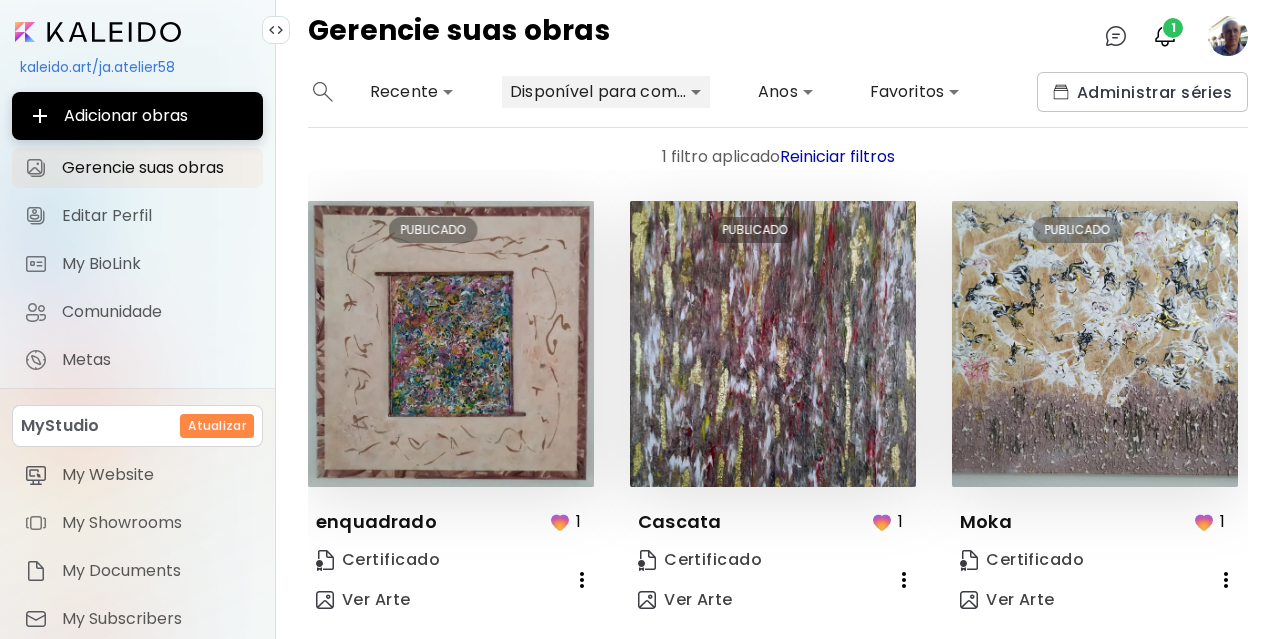 scroll, scrollTop: 1368, scrollLeft: 0, axis: vertical 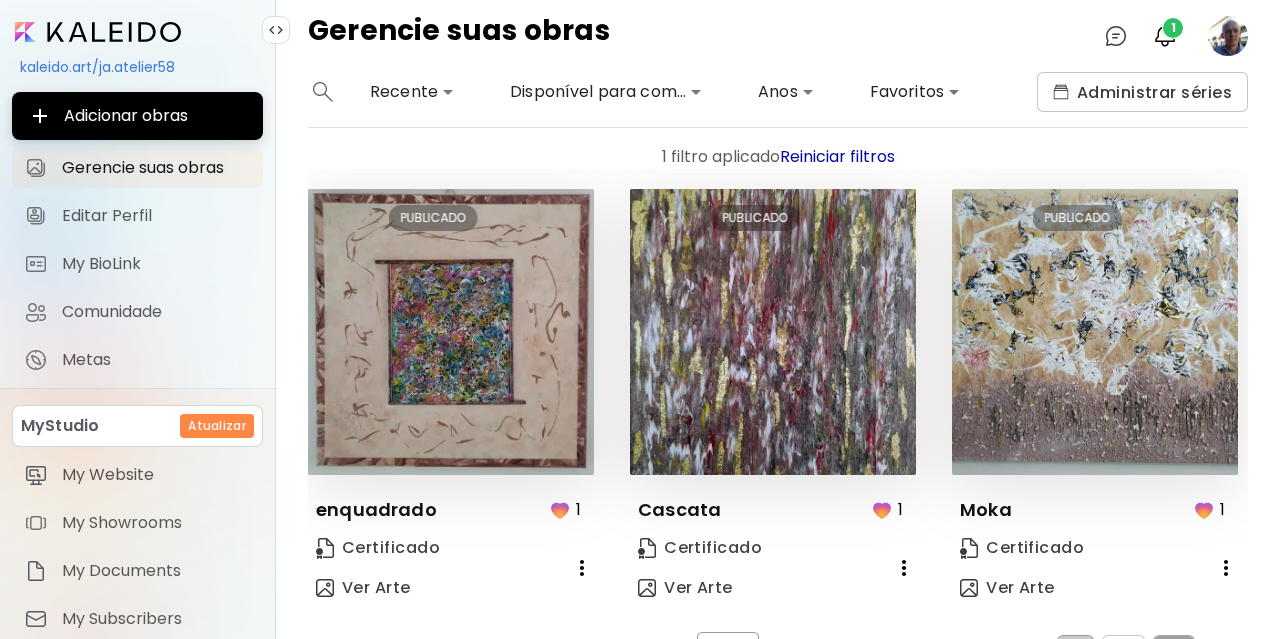 click on "3" at bounding box center (1174, 651) 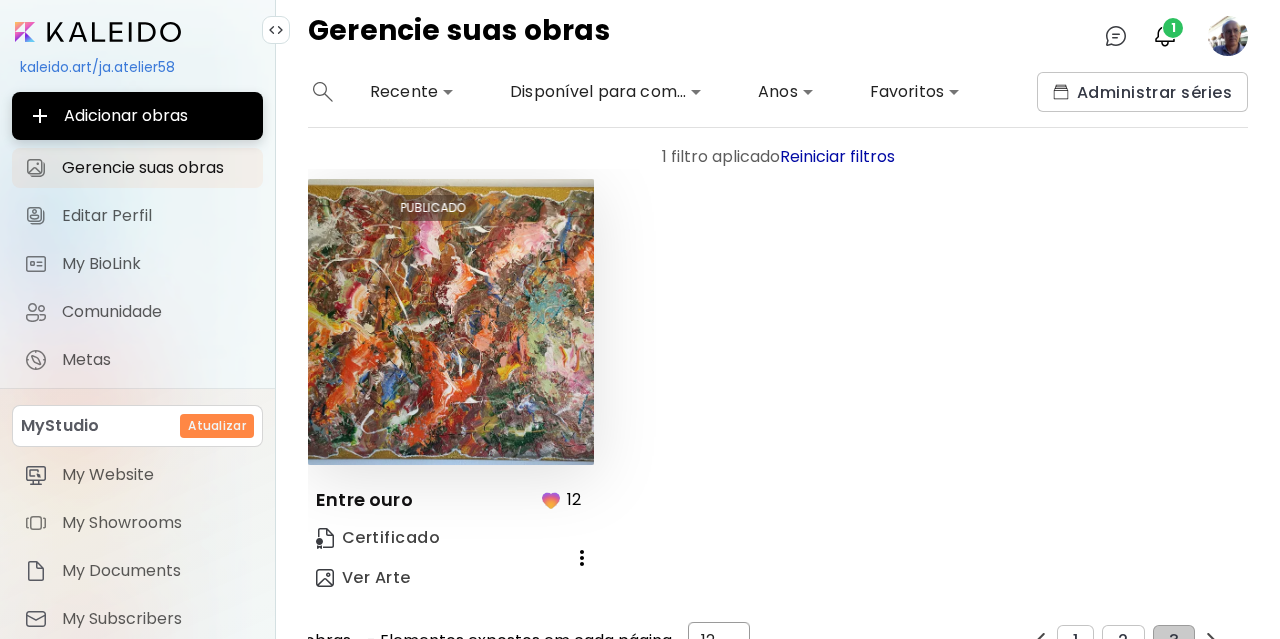 scroll, scrollTop: 0, scrollLeft: 0, axis: both 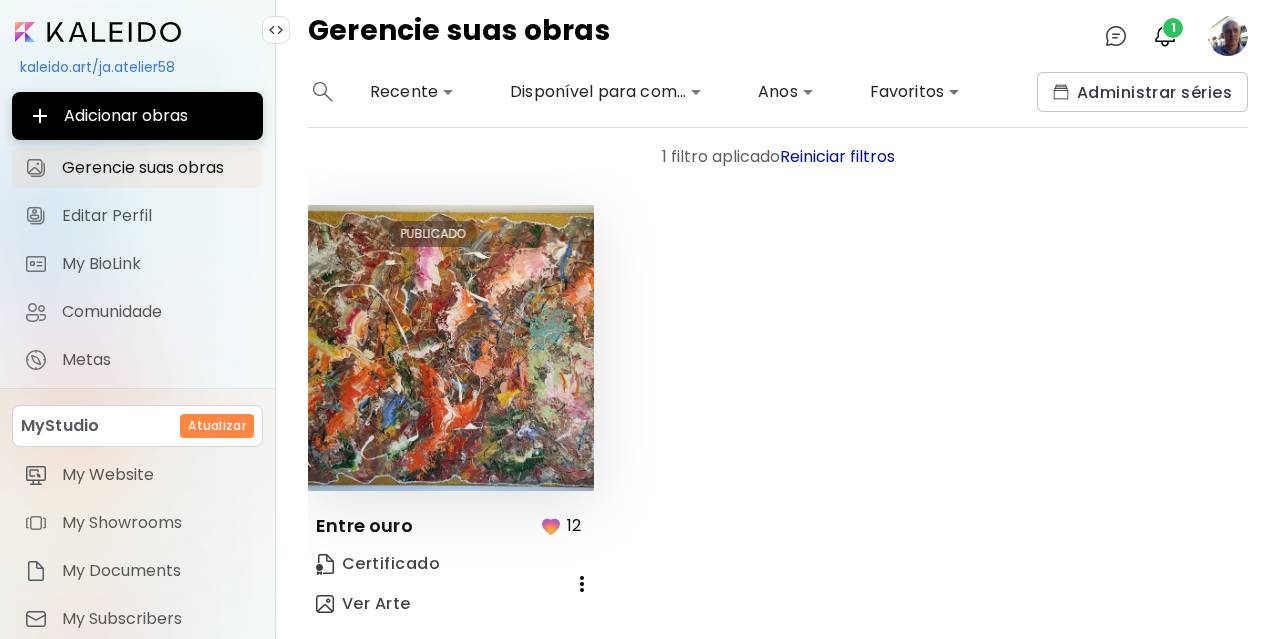 click on "Editar PUBLICADO Entre ouro 12 Certificado Ver Arte 1 obras - Elementos expostos em cada página 12 ** ​ 1 2 3" at bounding box center [760, 439] 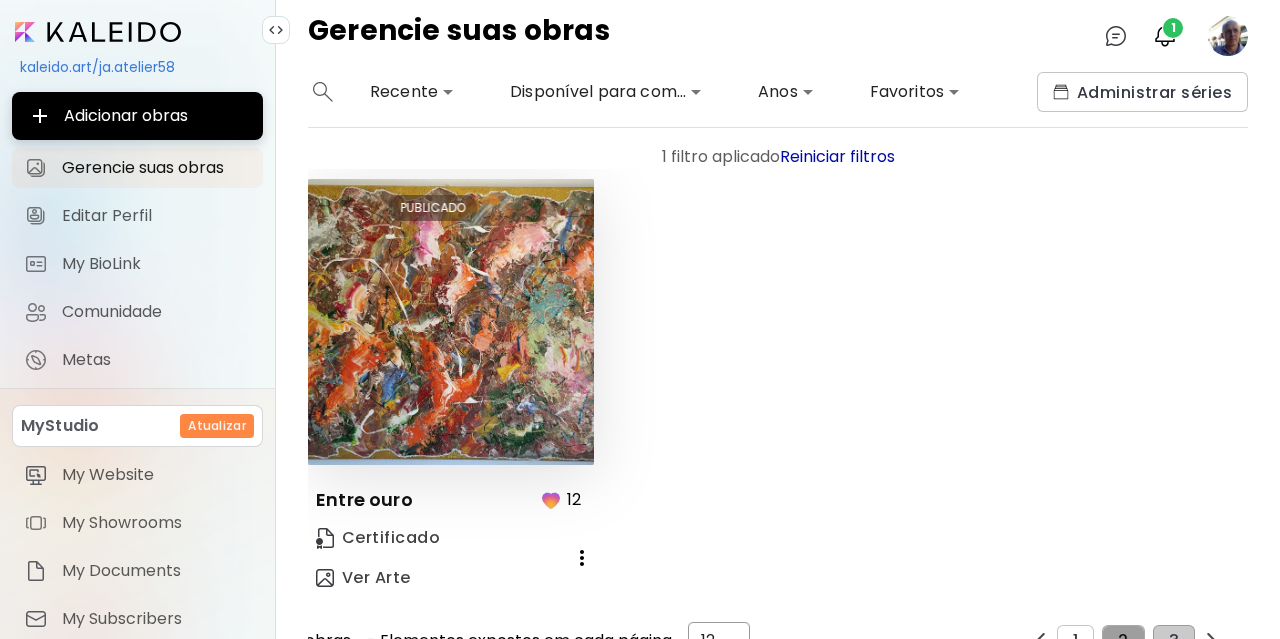 click on "2" at bounding box center [1123, 641] 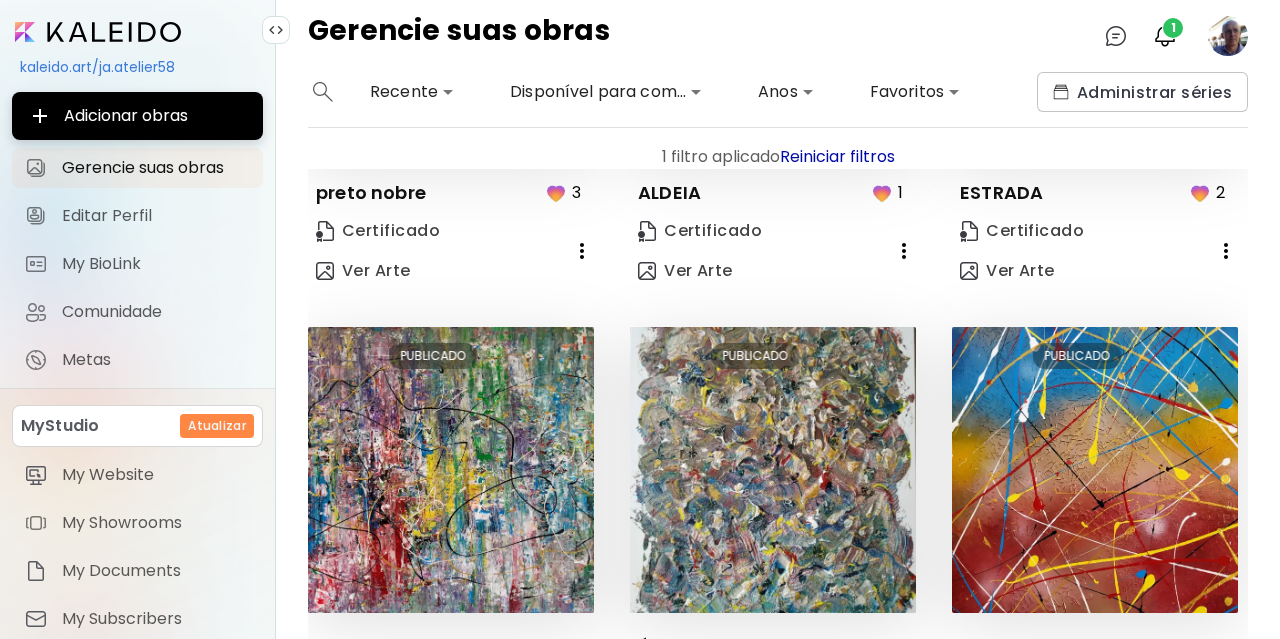 scroll, scrollTop: 364, scrollLeft: 0, axis: vertical 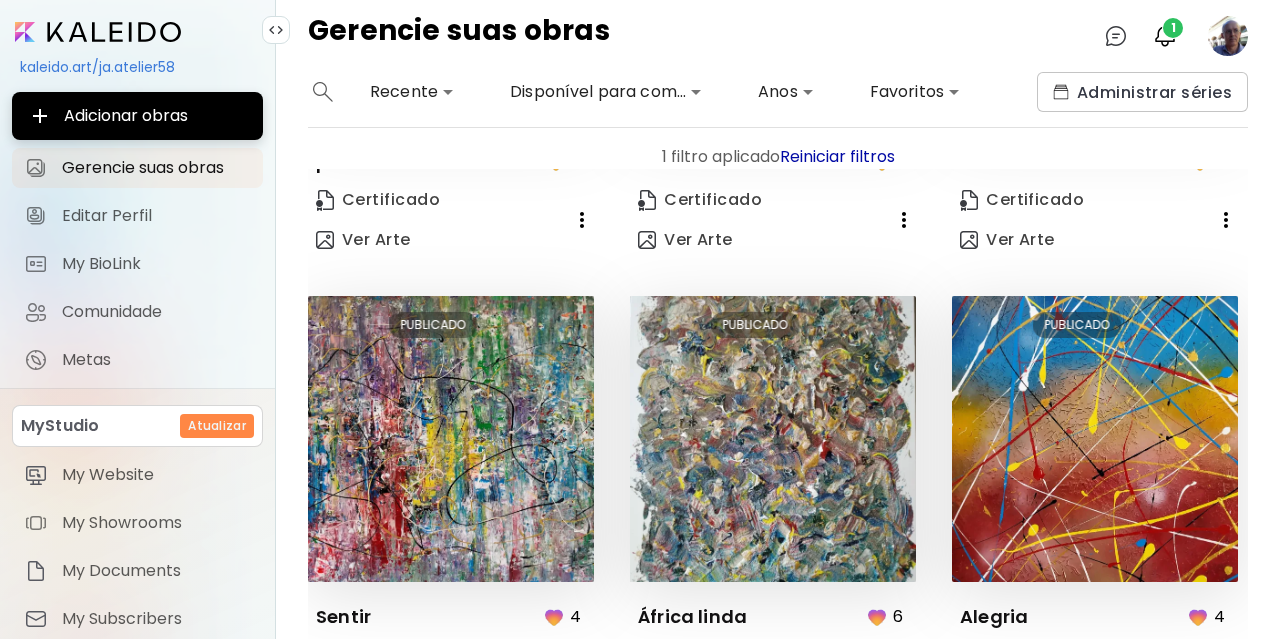 click on "**********" at bounding box center (778, 355) 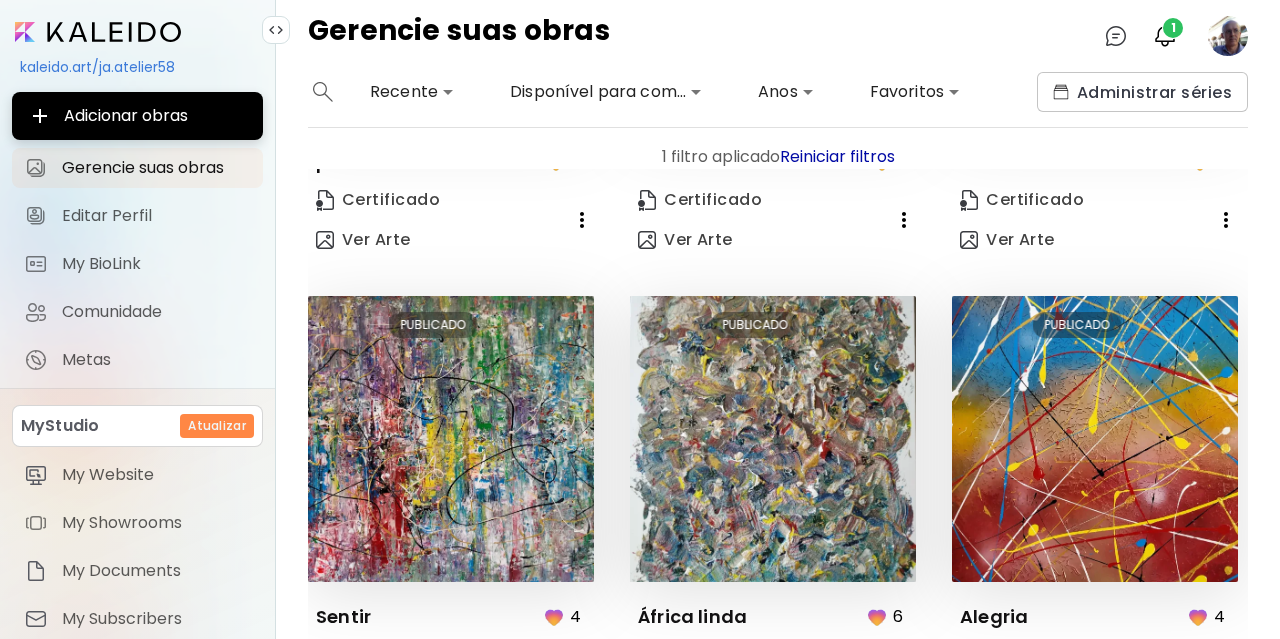 drag, startPoint x: 1248, startPoint y: 365, endPoint x: 1248, endPoint y: 383, distance: 18 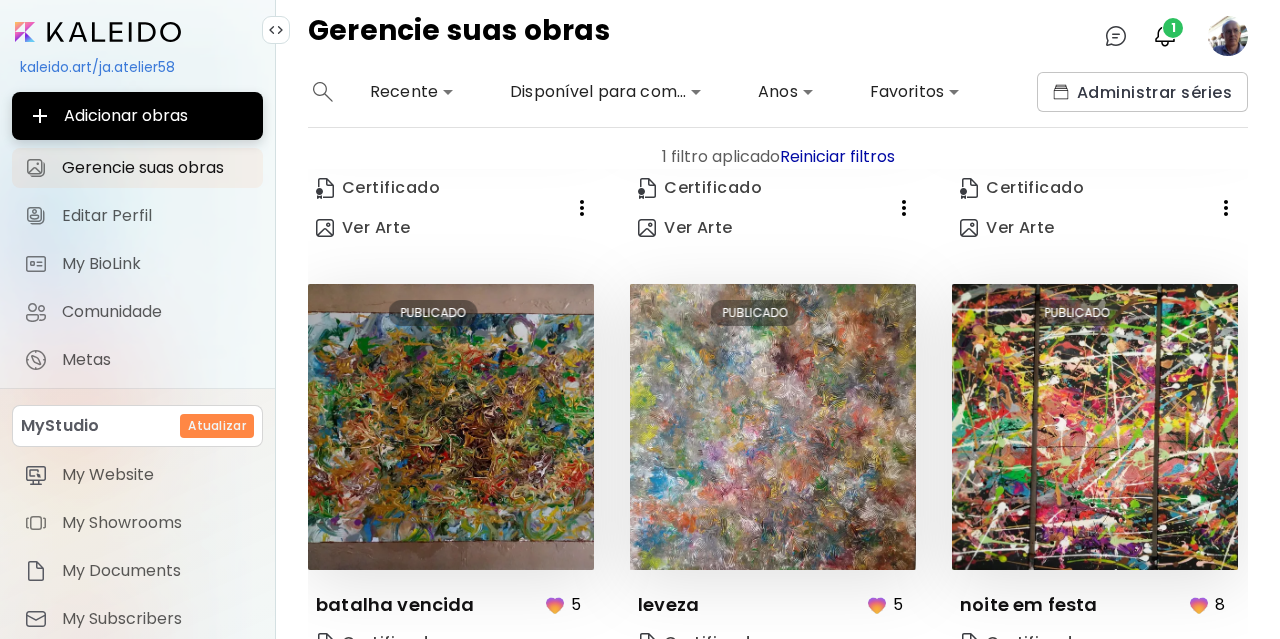 scroll, scrollTop: 1333, scrollLeft: 0, axis: vertical 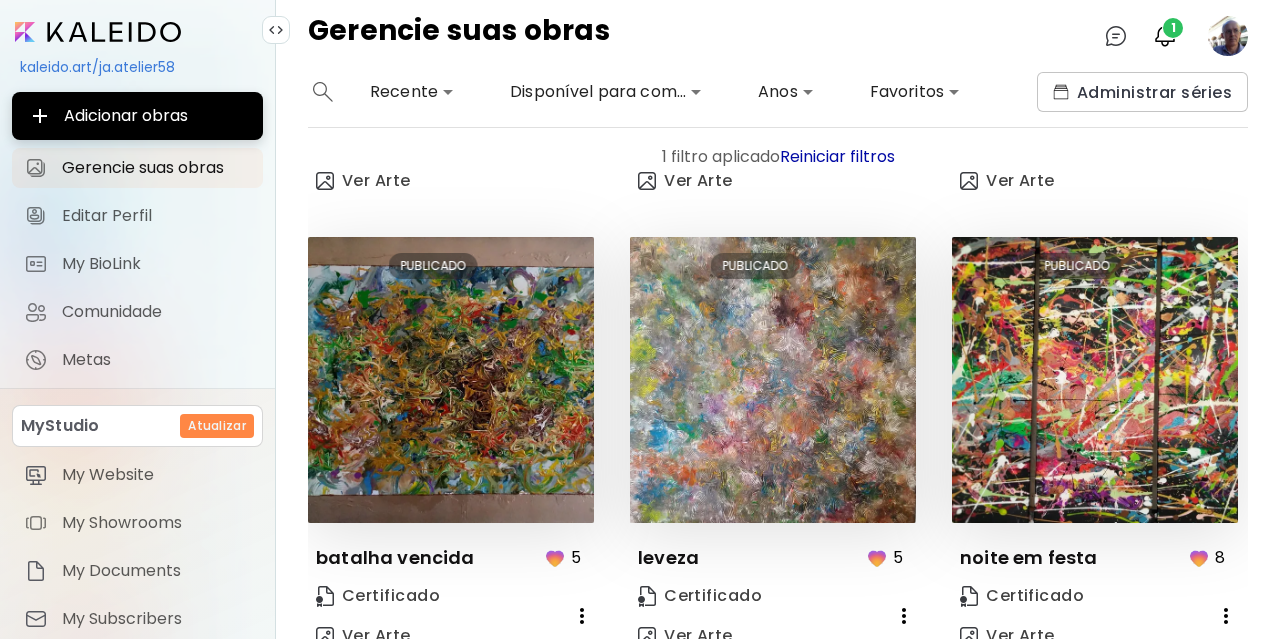 drag, startPoint x: 1259, startPoint y: 644, endPoint x: 1259, endPoint y: 663, distance: 19 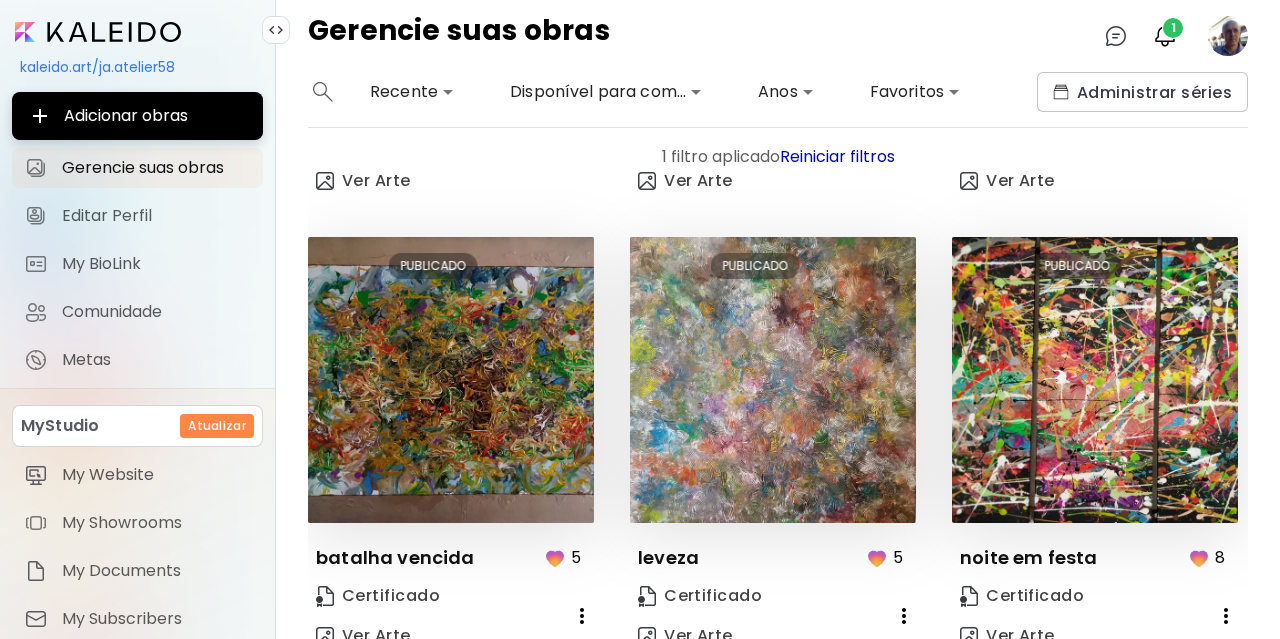 click on "**********" at bounding box center (640, 319) 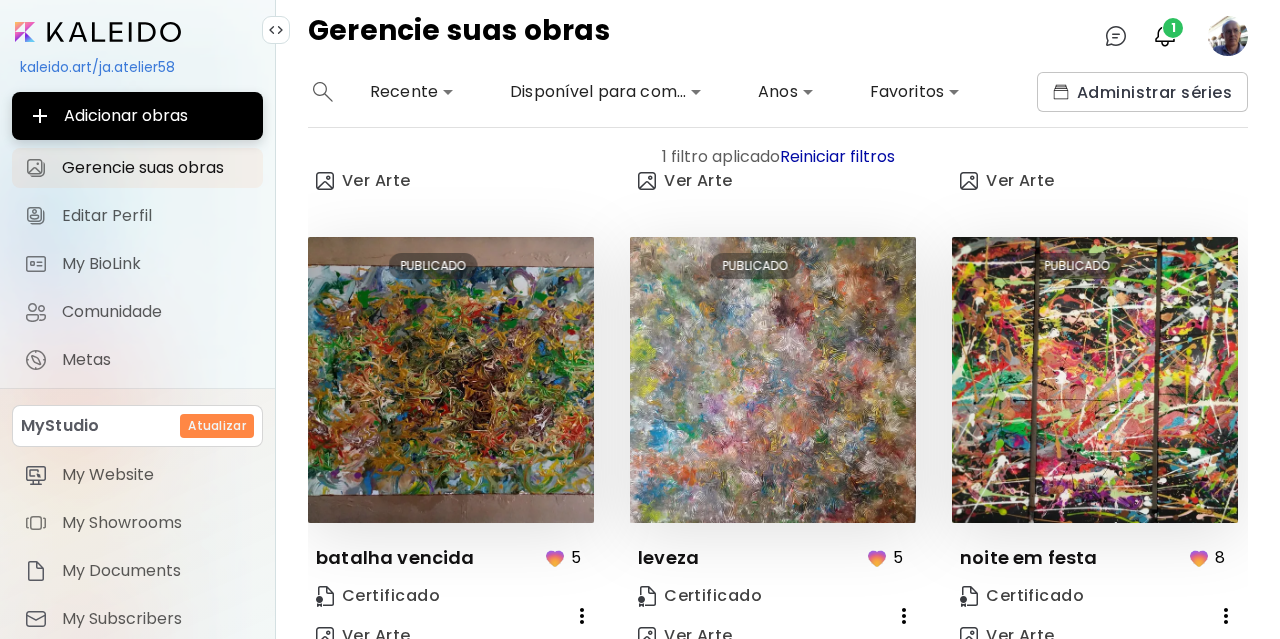 scroll, scrollTop: 1381, scrollLeft: 0, axis: vertical 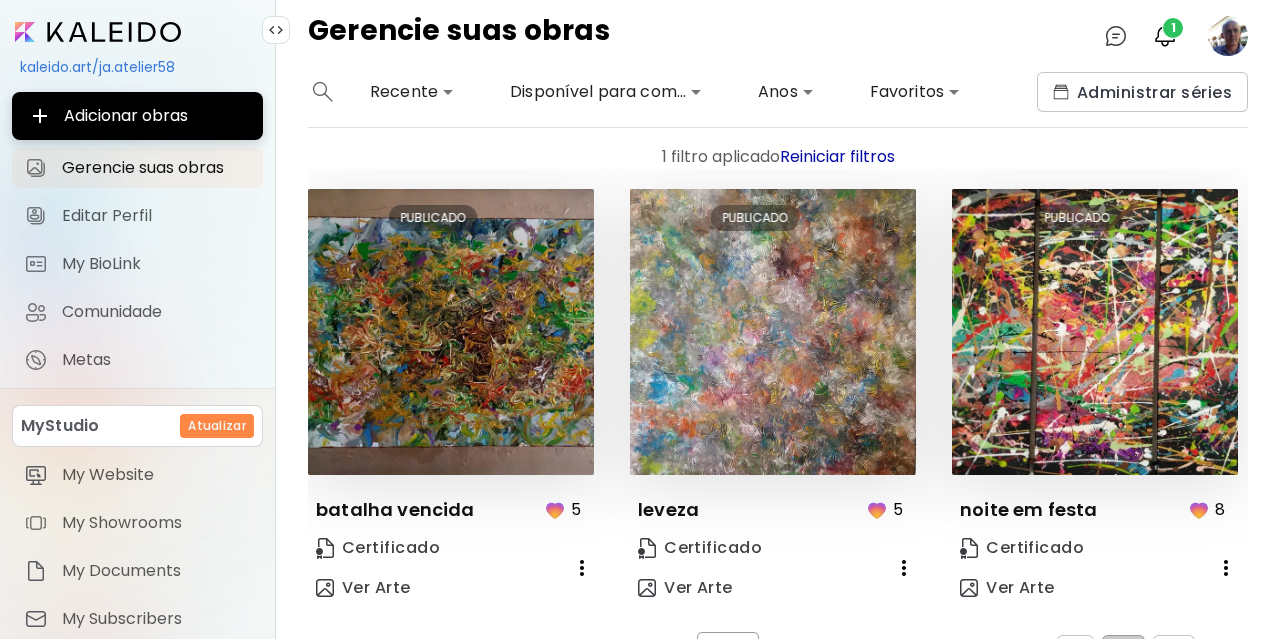 click at bounding box center [1211, 650] 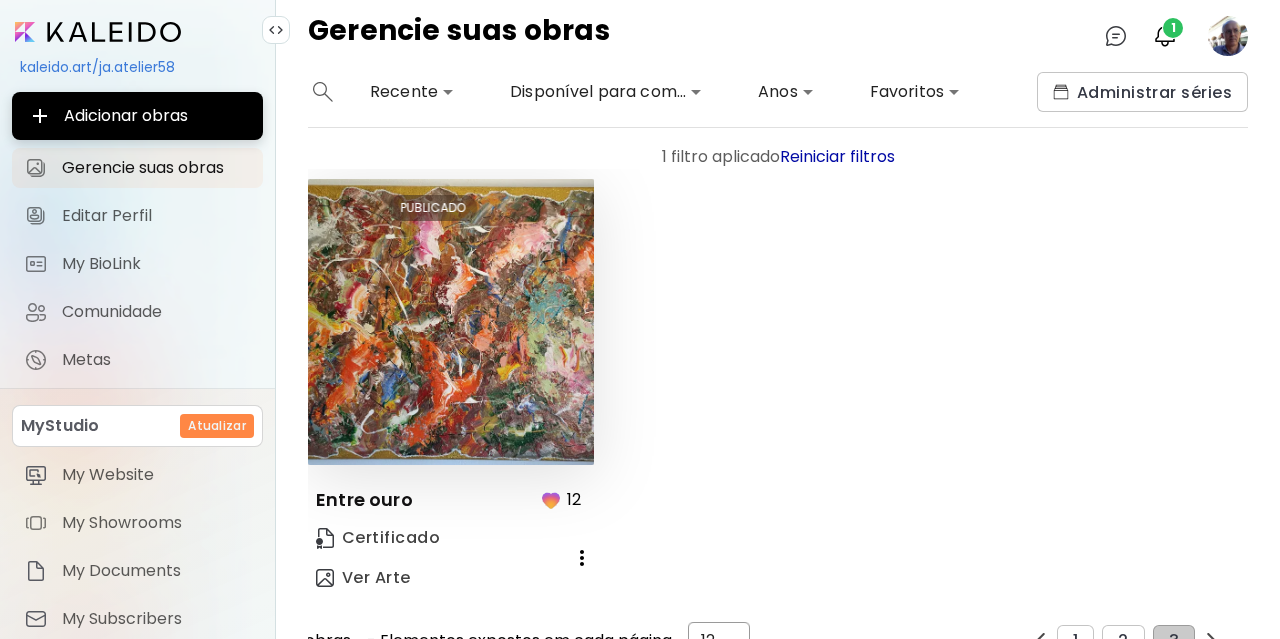 click on "**********" at bounding box center [640, 319] 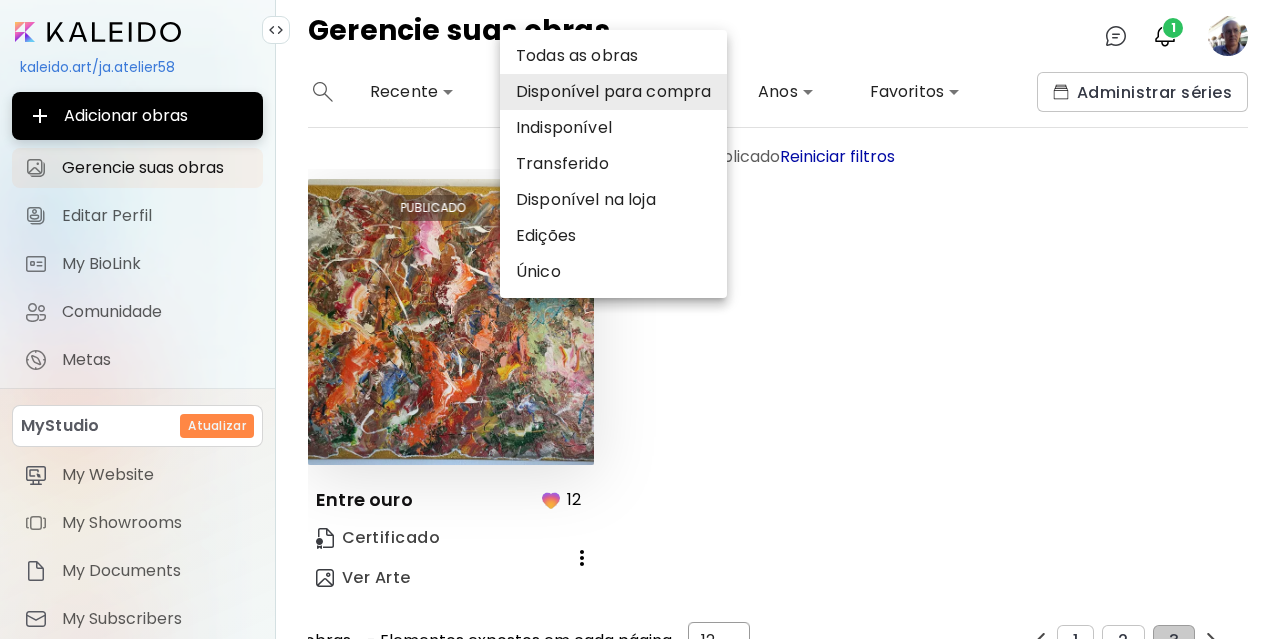 click at bounding box center (640, 319) 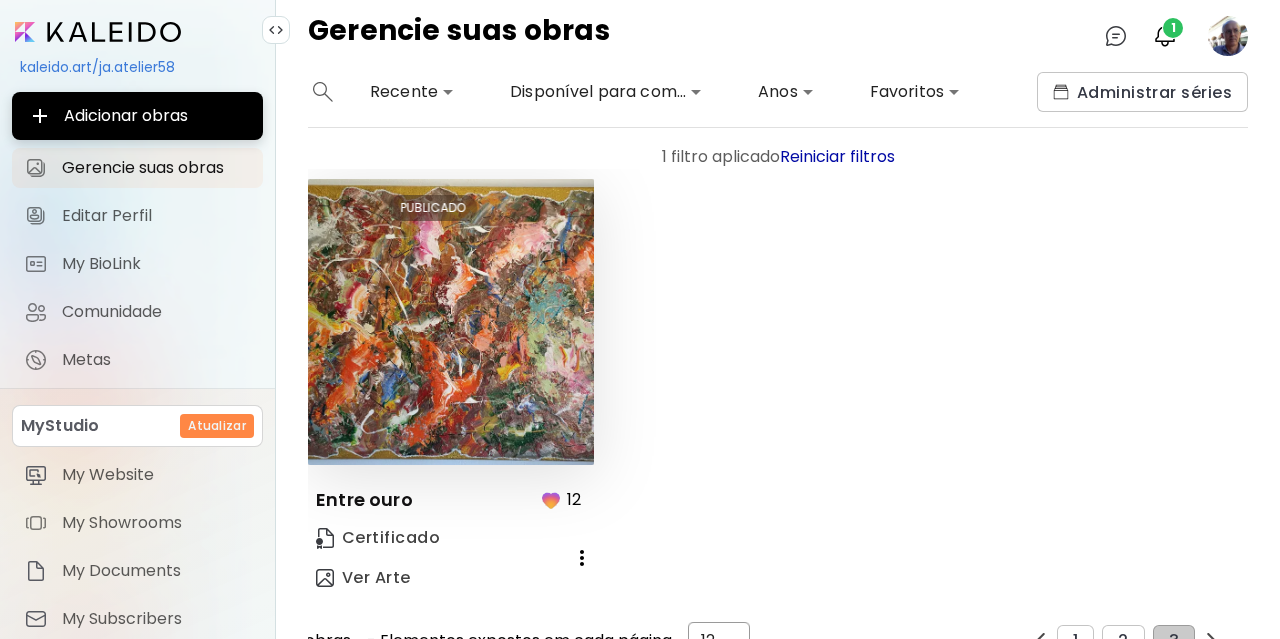 click on "Atualizar" at bounding box center (217, 426) 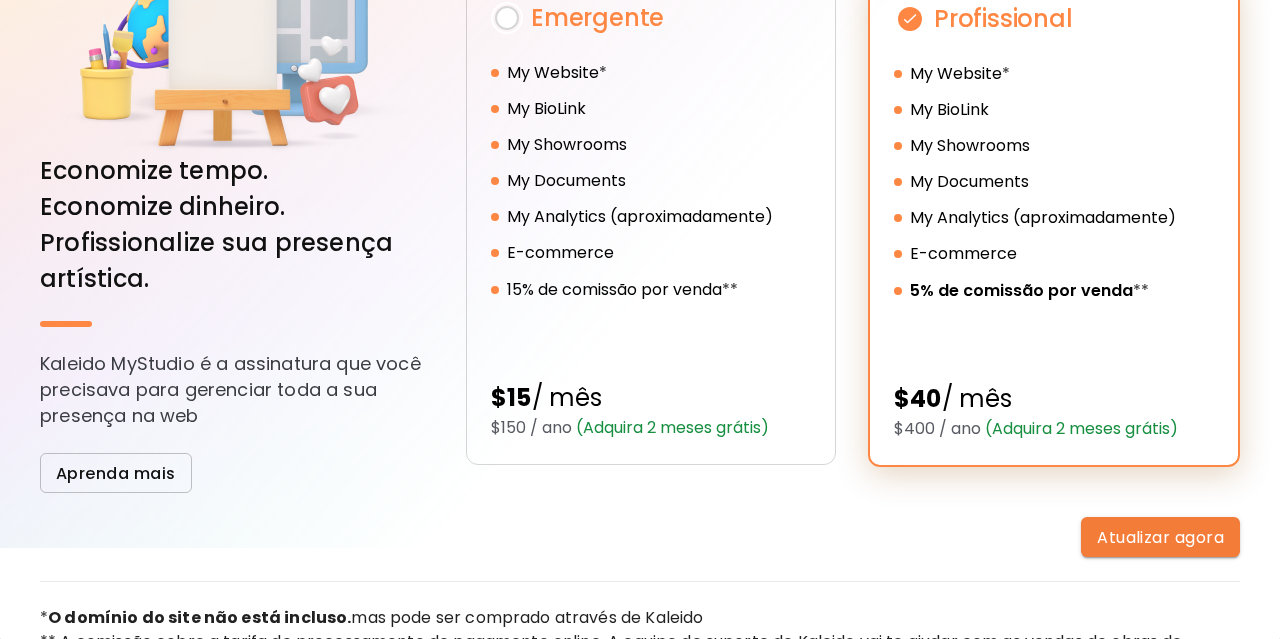 scroll, scrollTop: 211, scrollLeft: 0, axis: vertical 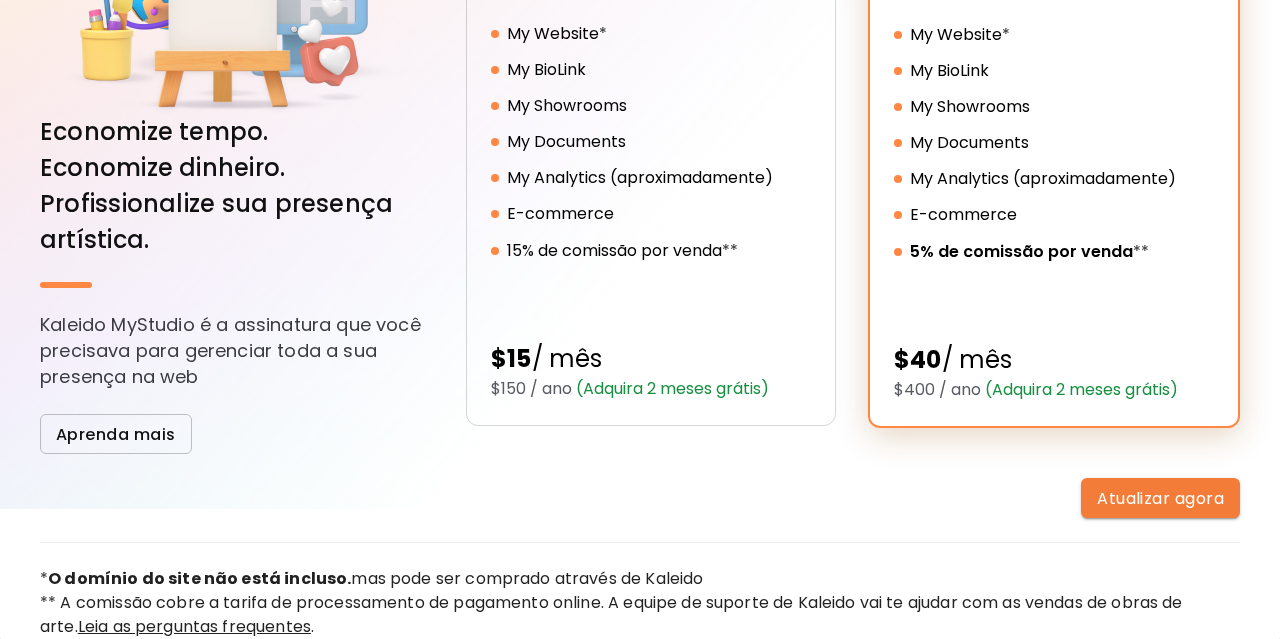 click on "Leia as perguntas frequentes" at bounding box center (194, 626) 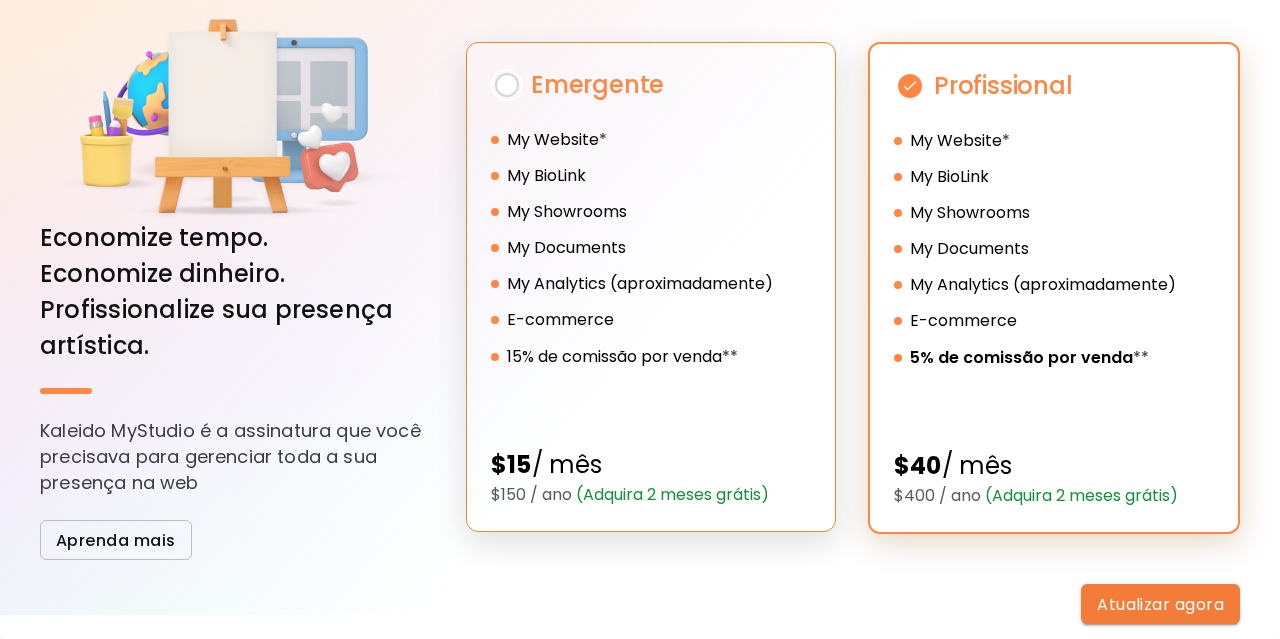 scroll, scrollTop: 111, scrollLeft: 0, axis: vertical 